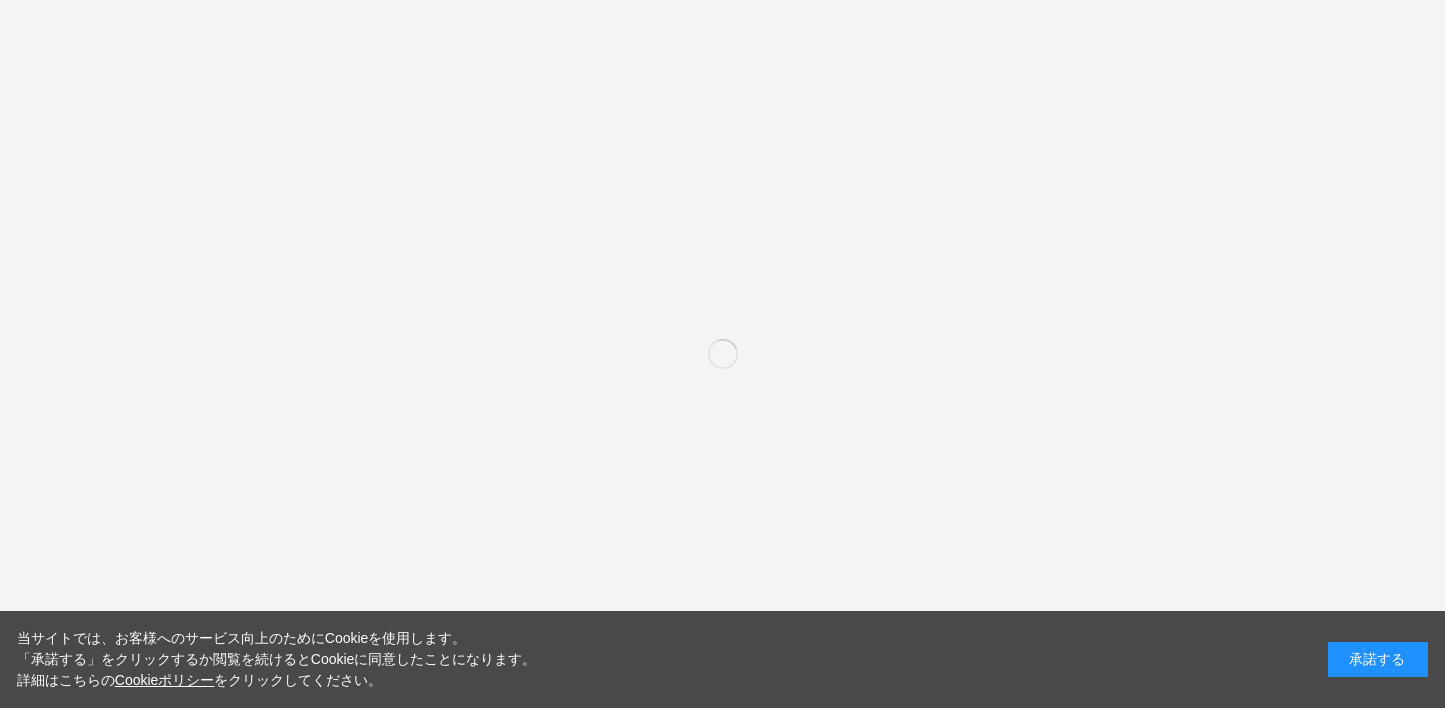 scroll, scrollTop: 4536, scrollLeft: 0, axis: vertical 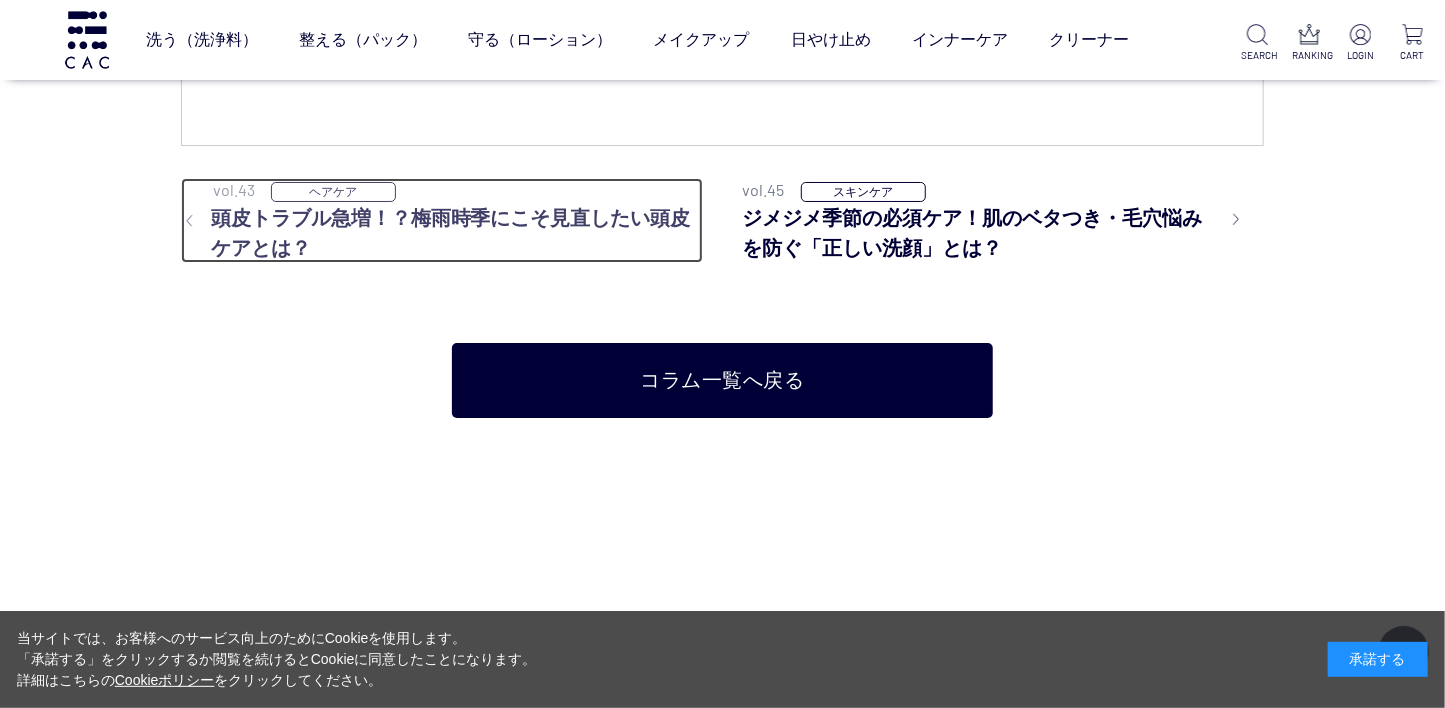 click on "頭皮トラブル急増！？梅雨時季にこそ見直したい頭皮ケアとは？" at bounding box center [442, 233] 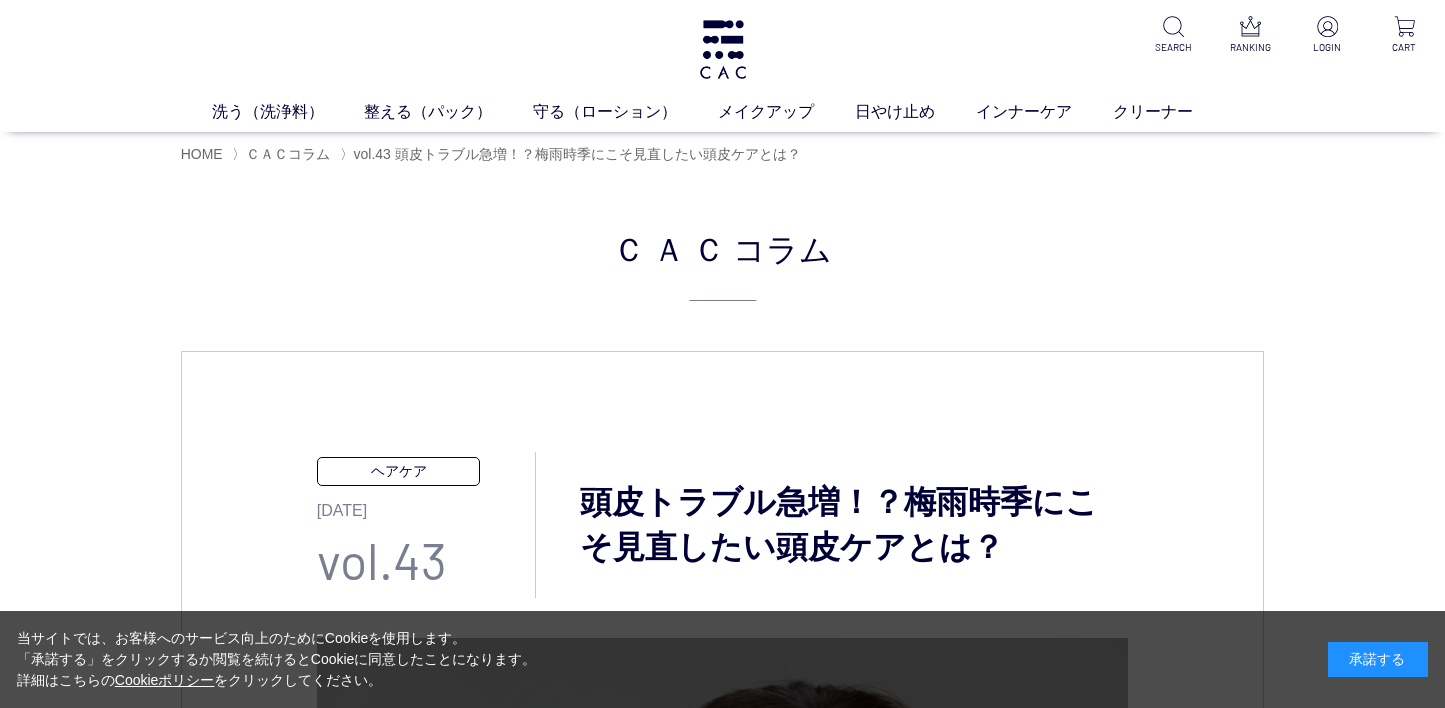 scroll, scrollTop: 0, scrollLeft: 0, axis: both 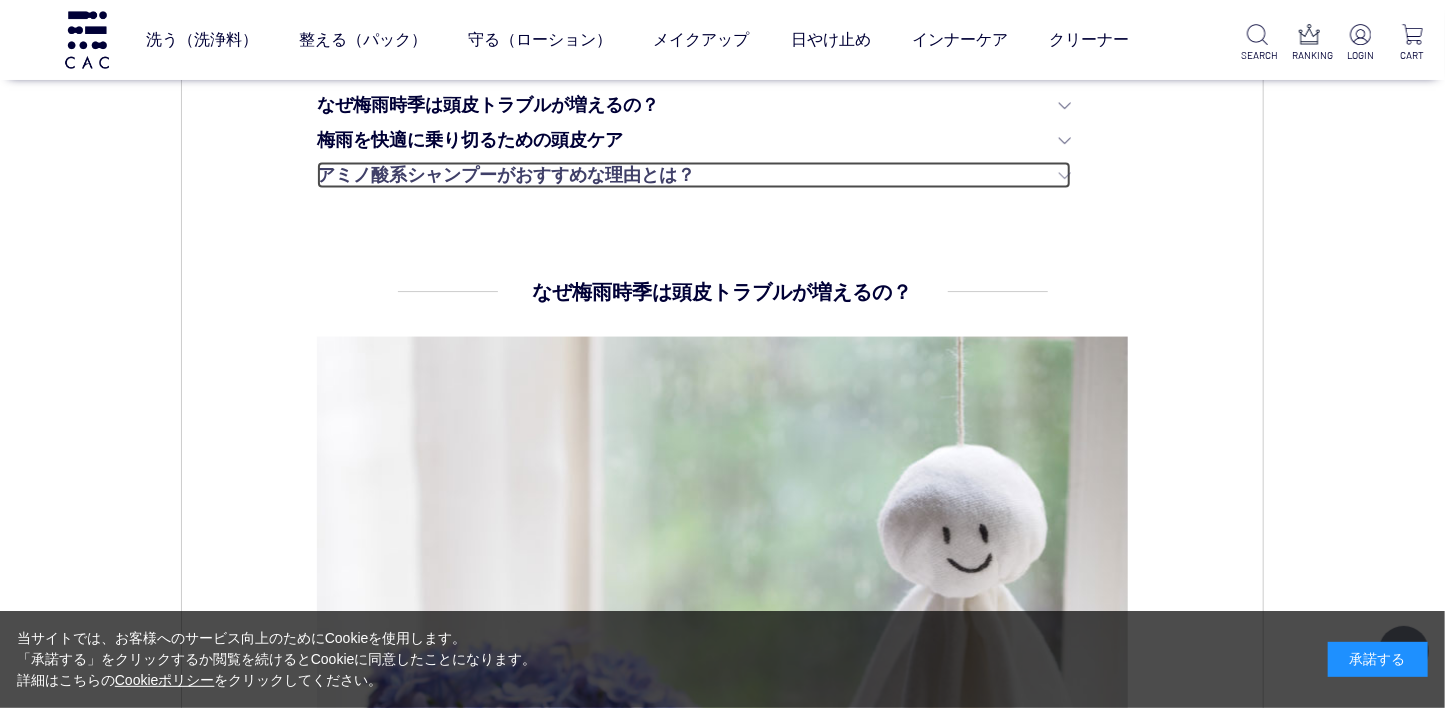 click on "アミノ酸系シャンプーがおすすめな理由とは？" at bounding box center [694, 175] 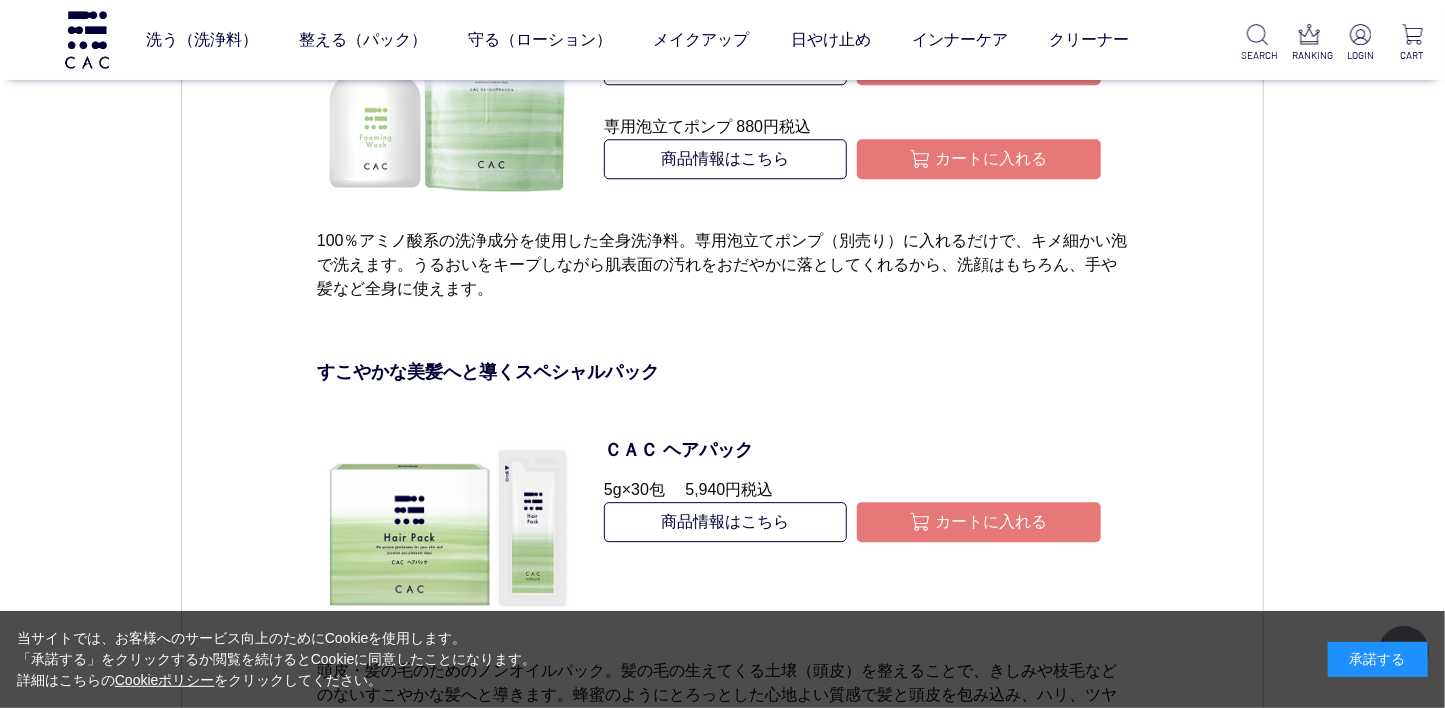 scroll, scrollTop: 6591, scrollLeft: 0, axis: vertical 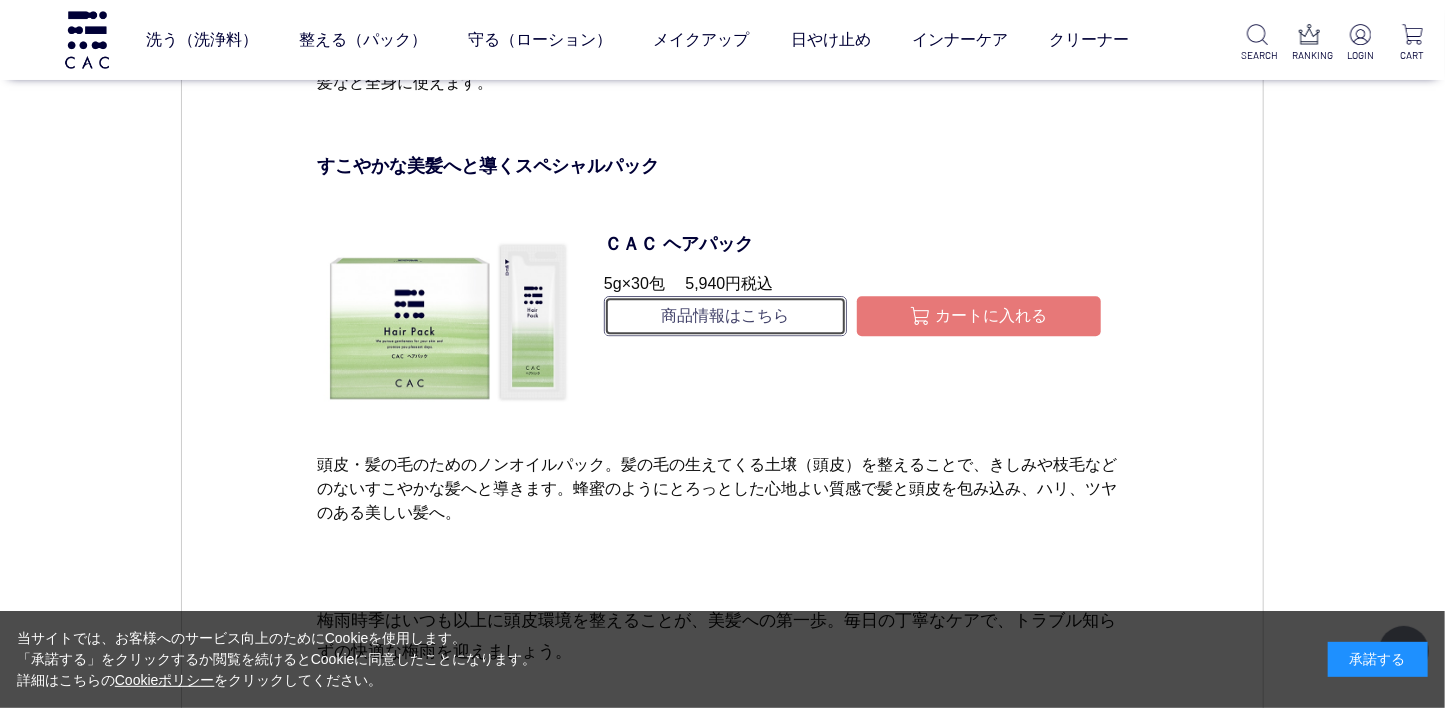 click on "商品情報はこちら" at bounding box center [725, 316] 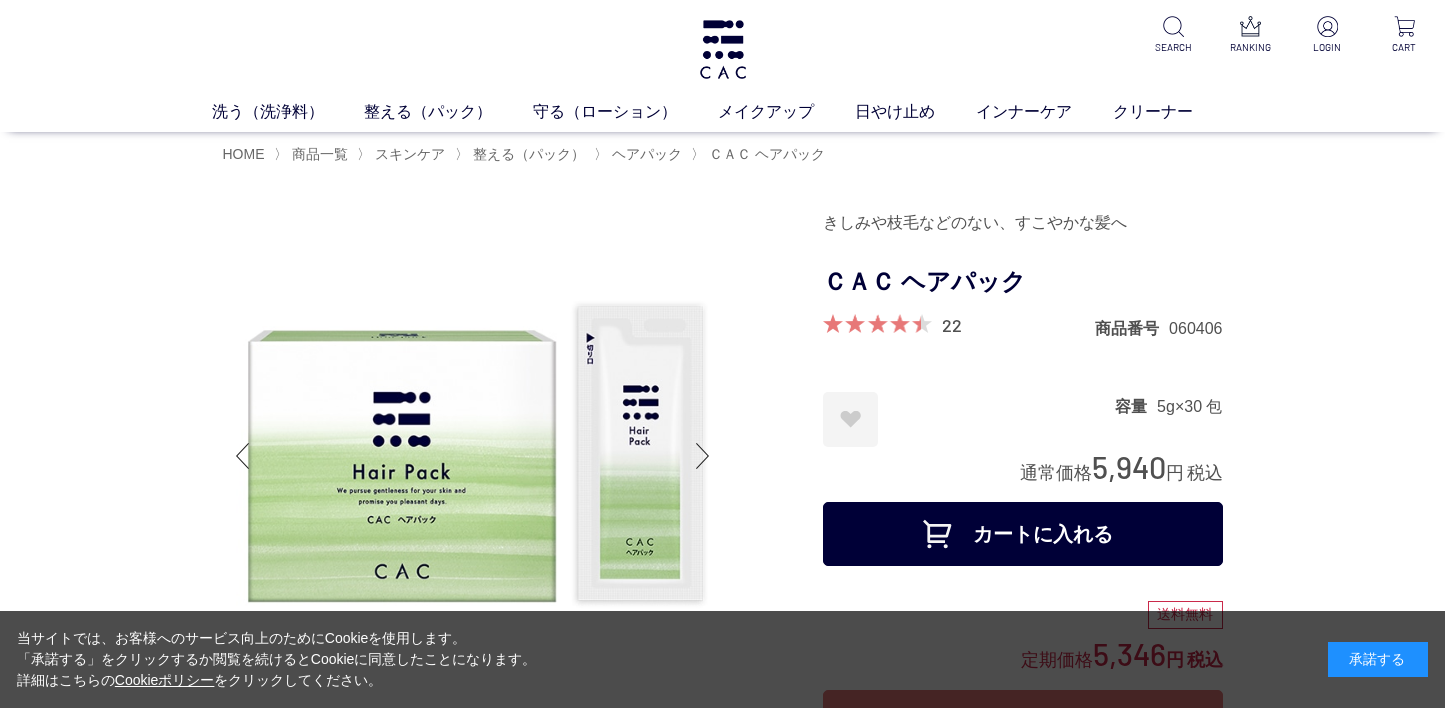 scroll, scrollTop: 0, scrollLeft: 0, axis: both 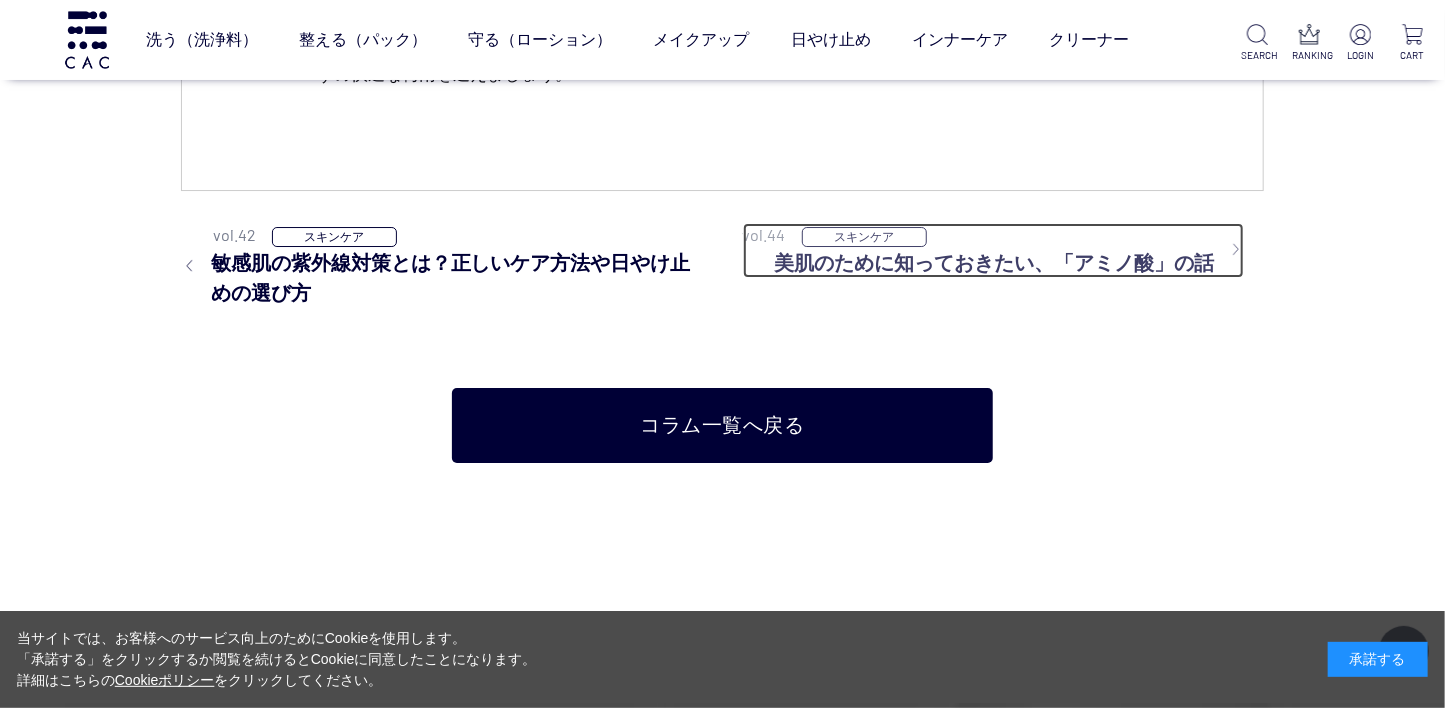 click on "美肌のために知っておきたい、「アミノ酸」の話" at bounding box center (1009, 263) 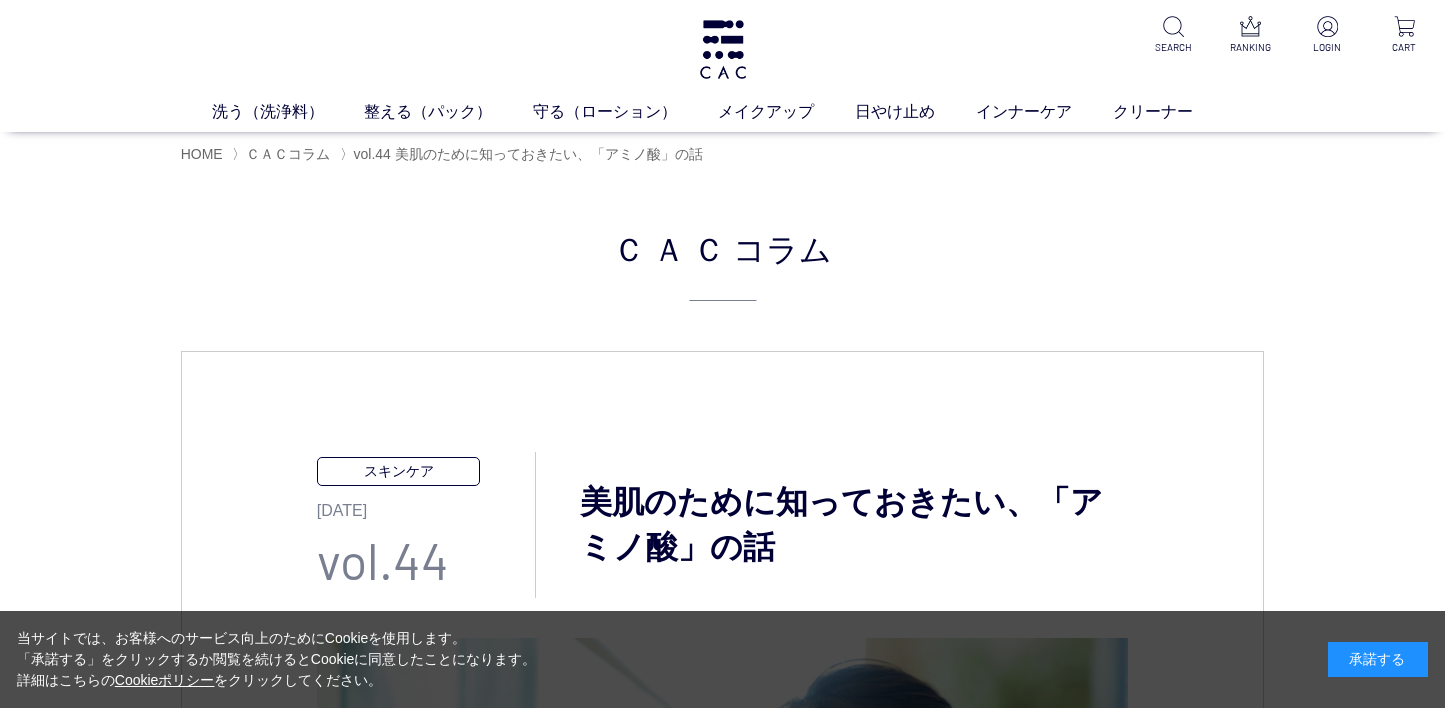 scroll, scrollTop: 0, scrollLeft: 0, axis: both 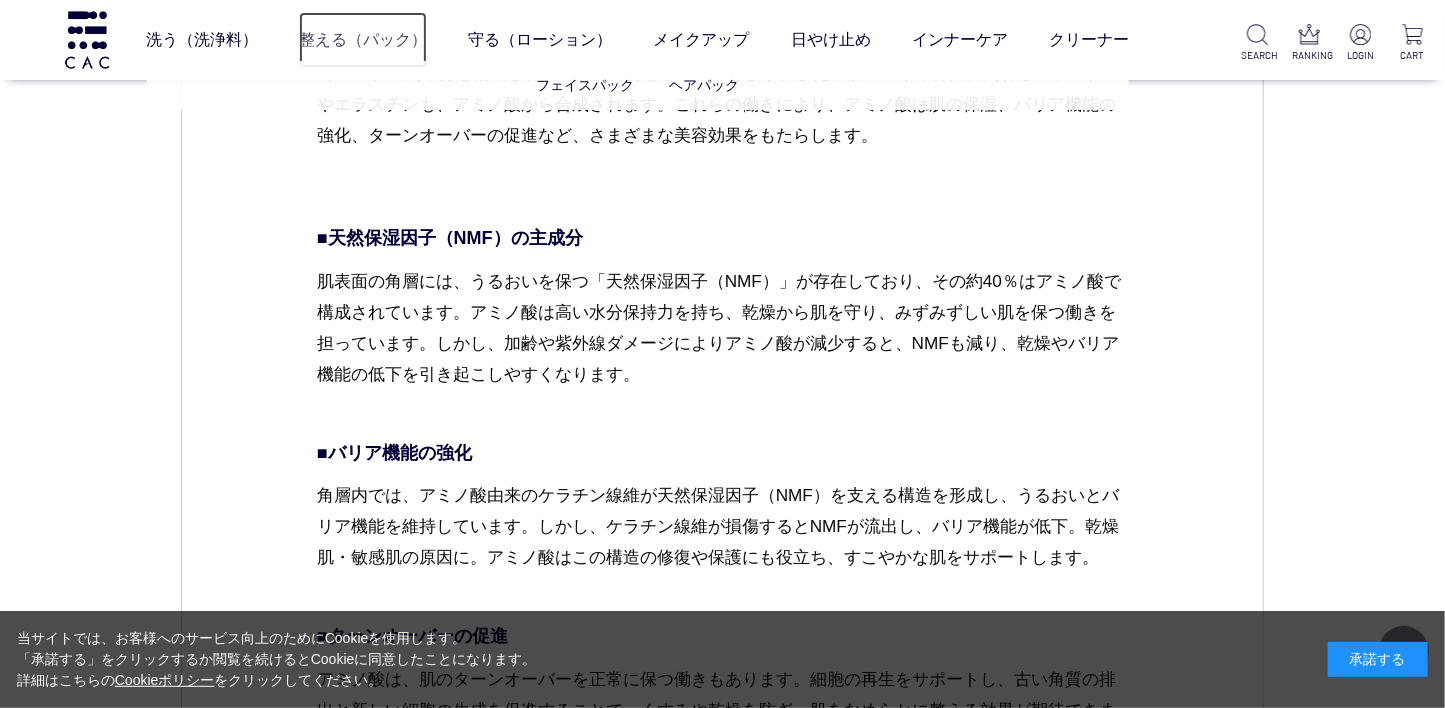 click on "整える（パック）" at bounding box center [363, 40] 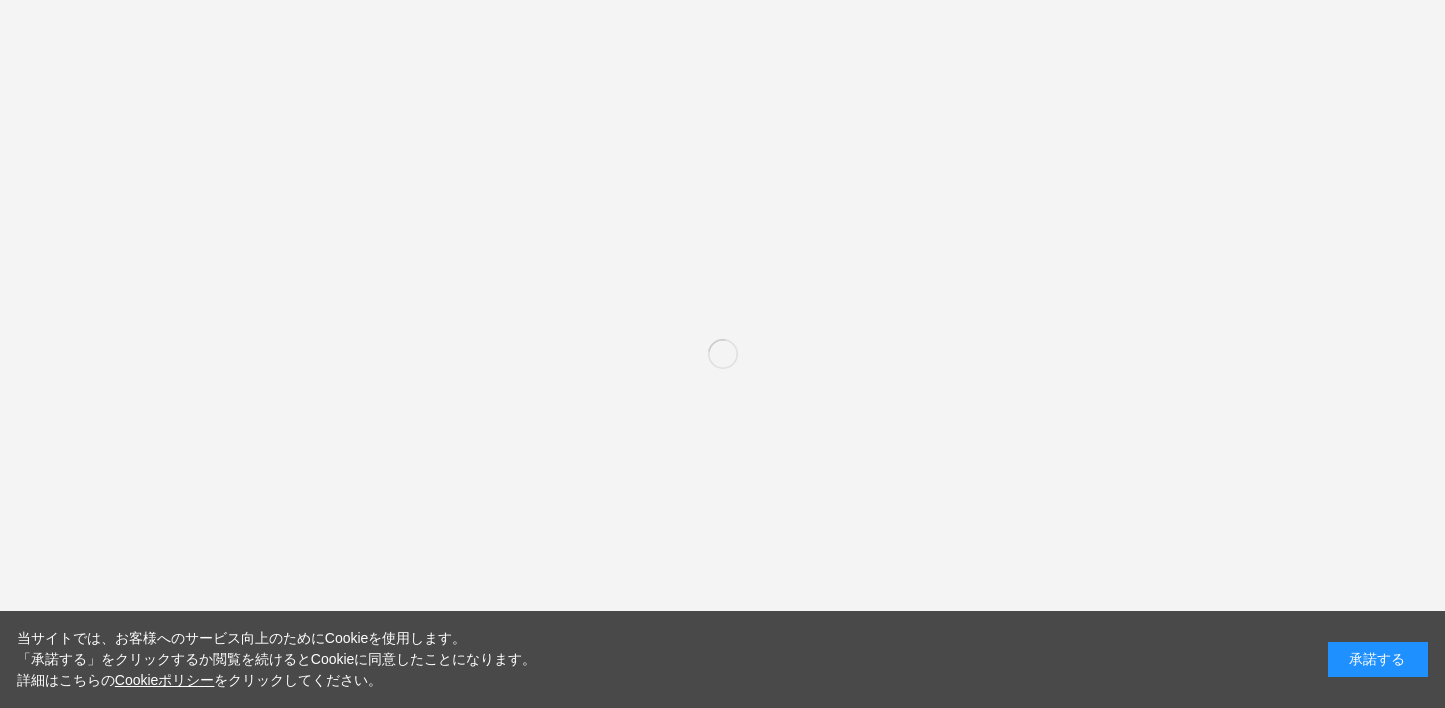 scroll, scrollTop: 0, scrollLeft: 0, axis: both 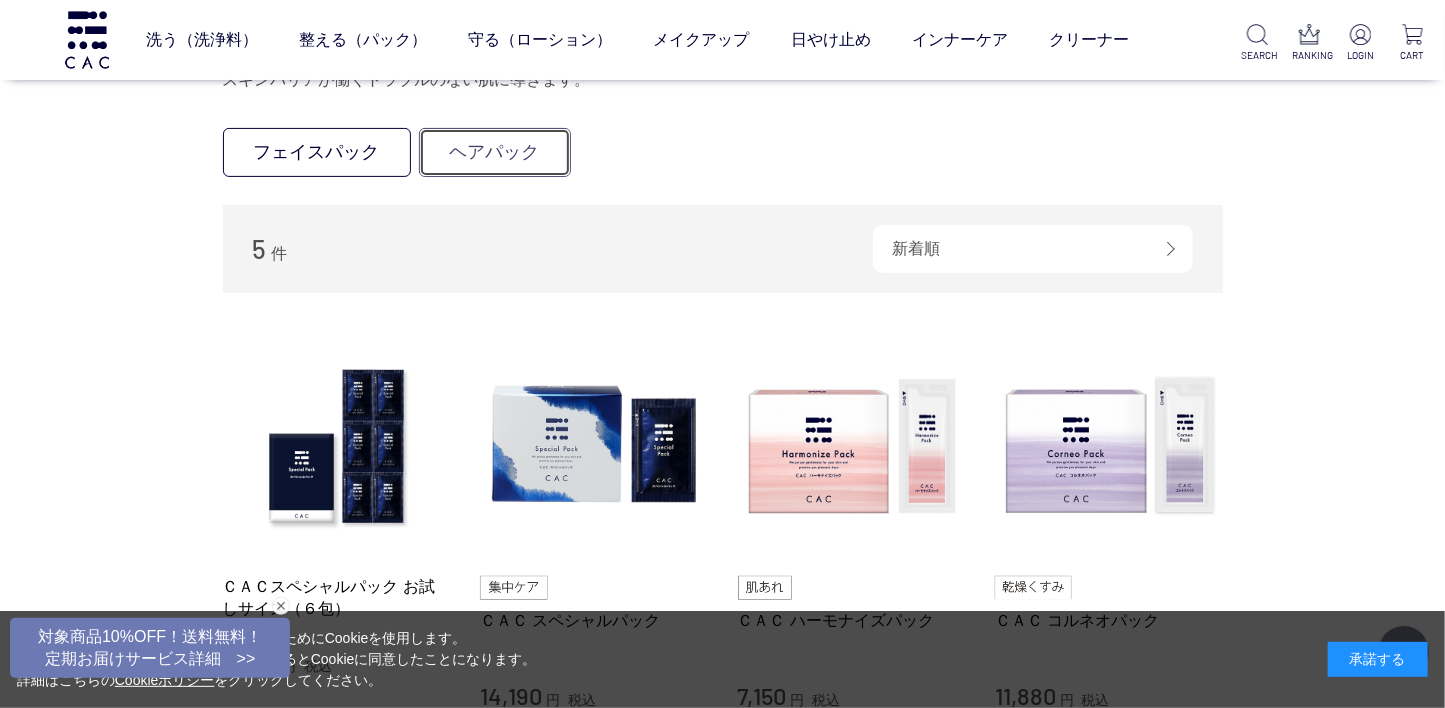 click on "ヘアパック" at bounding box center [495, 152] 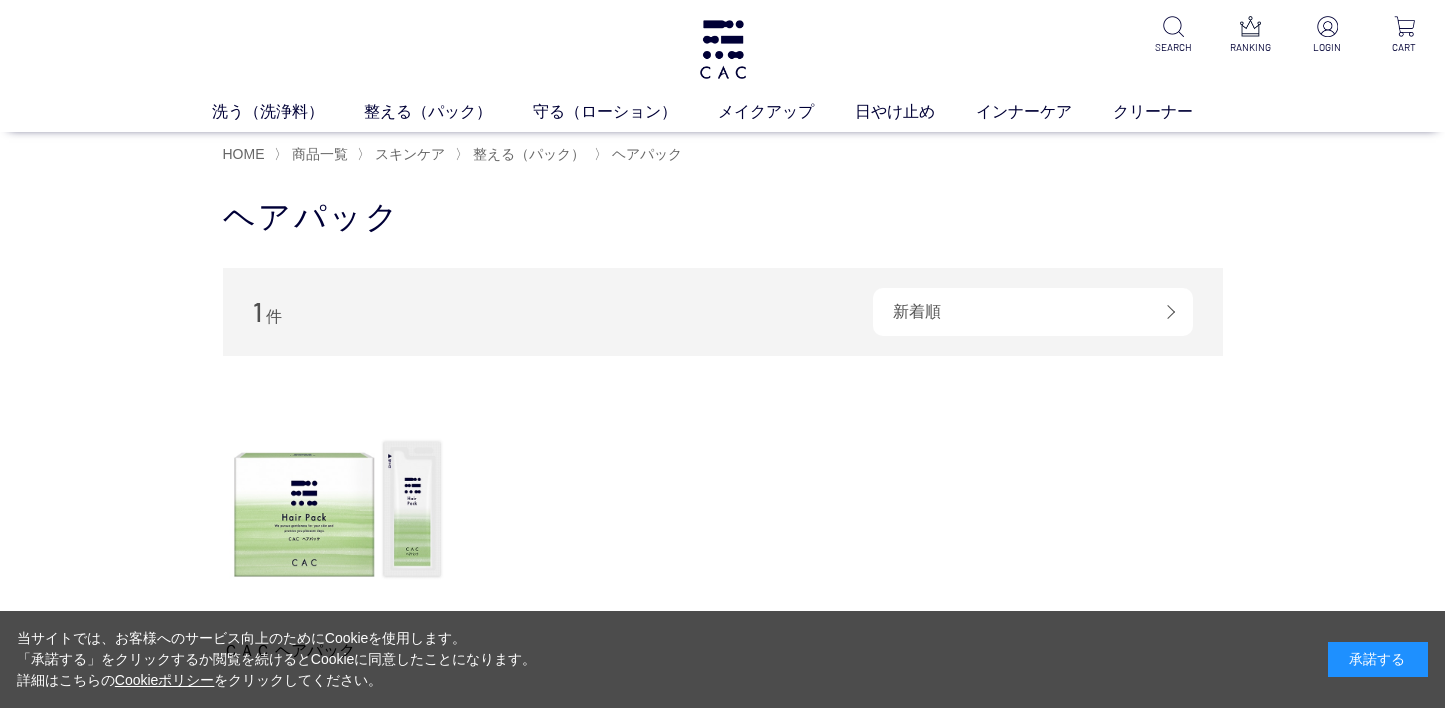 scroll, scrollTop: 0, scrollLeft: 0, axis: both 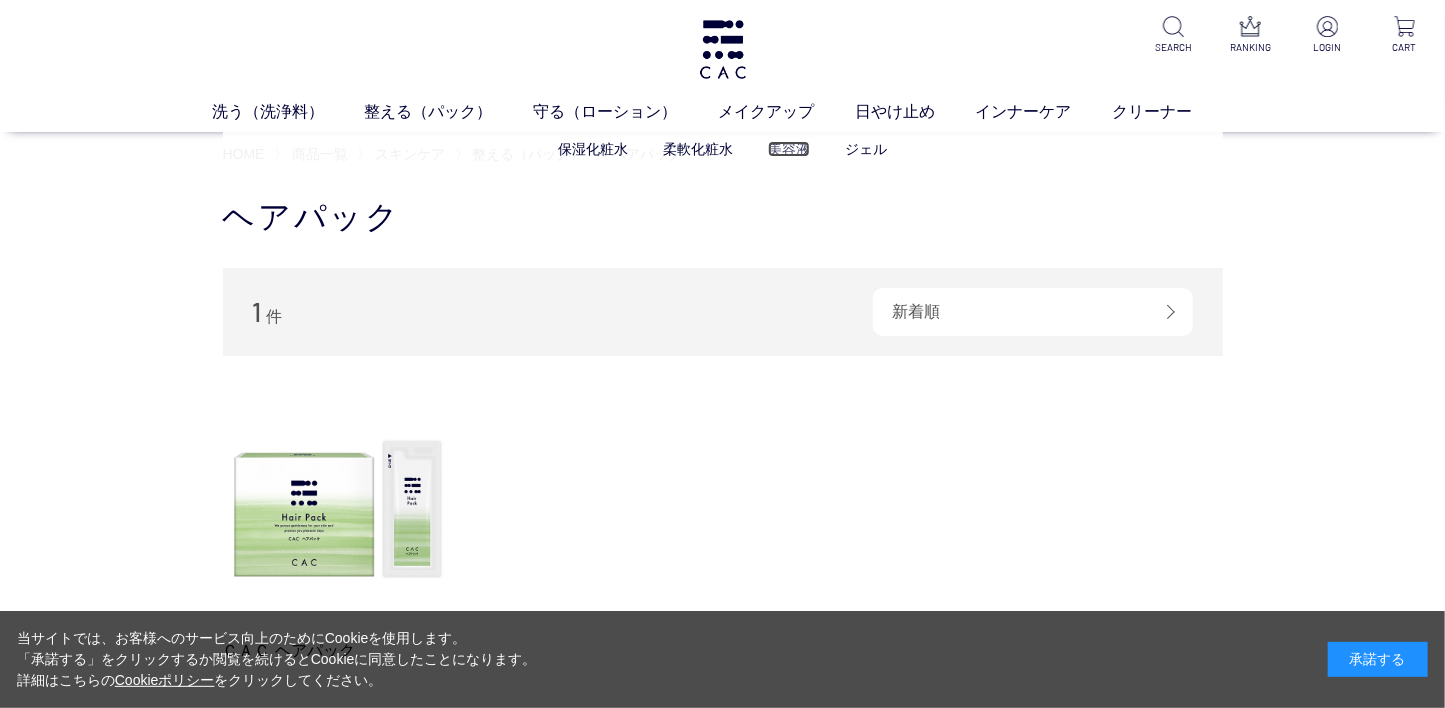 click on "美容液" at bounding box center [789, 149] 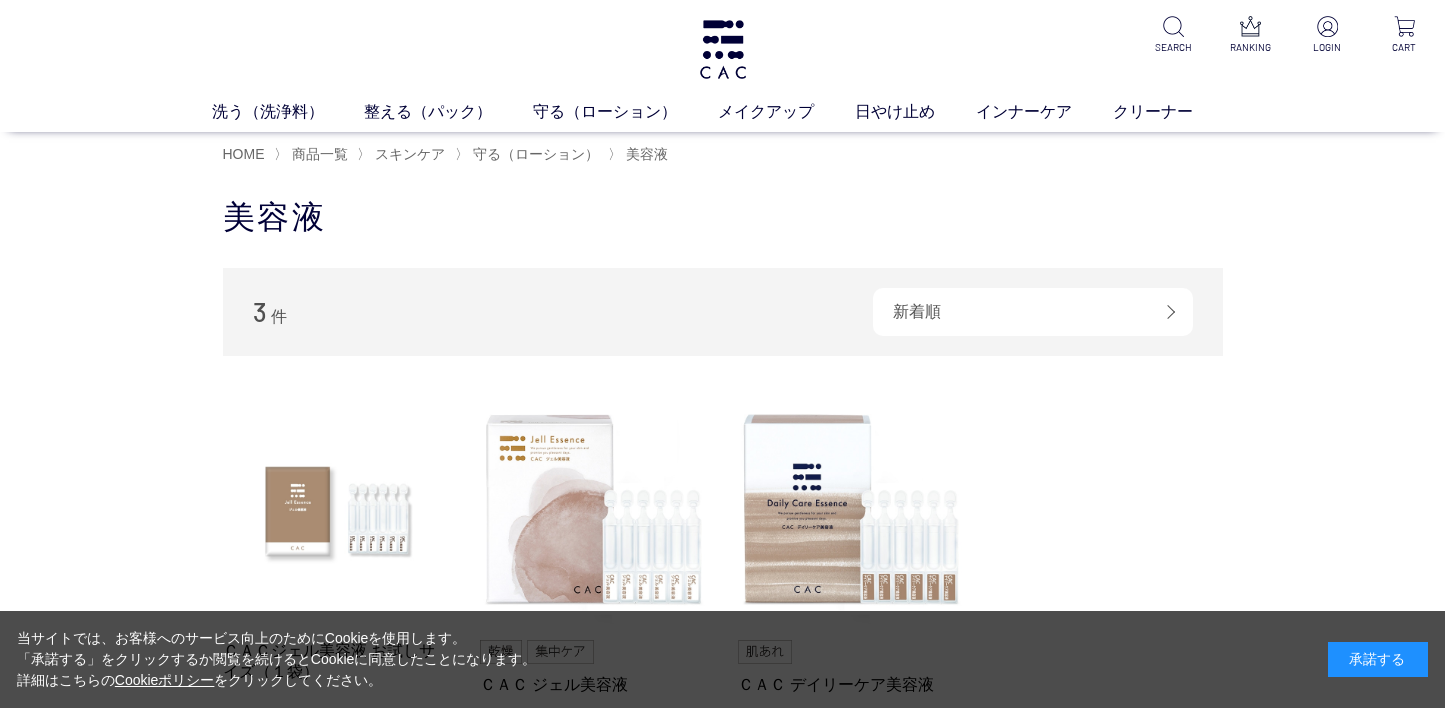 scroll, scrollTop: 0, scrollLeft: 0, axis: both 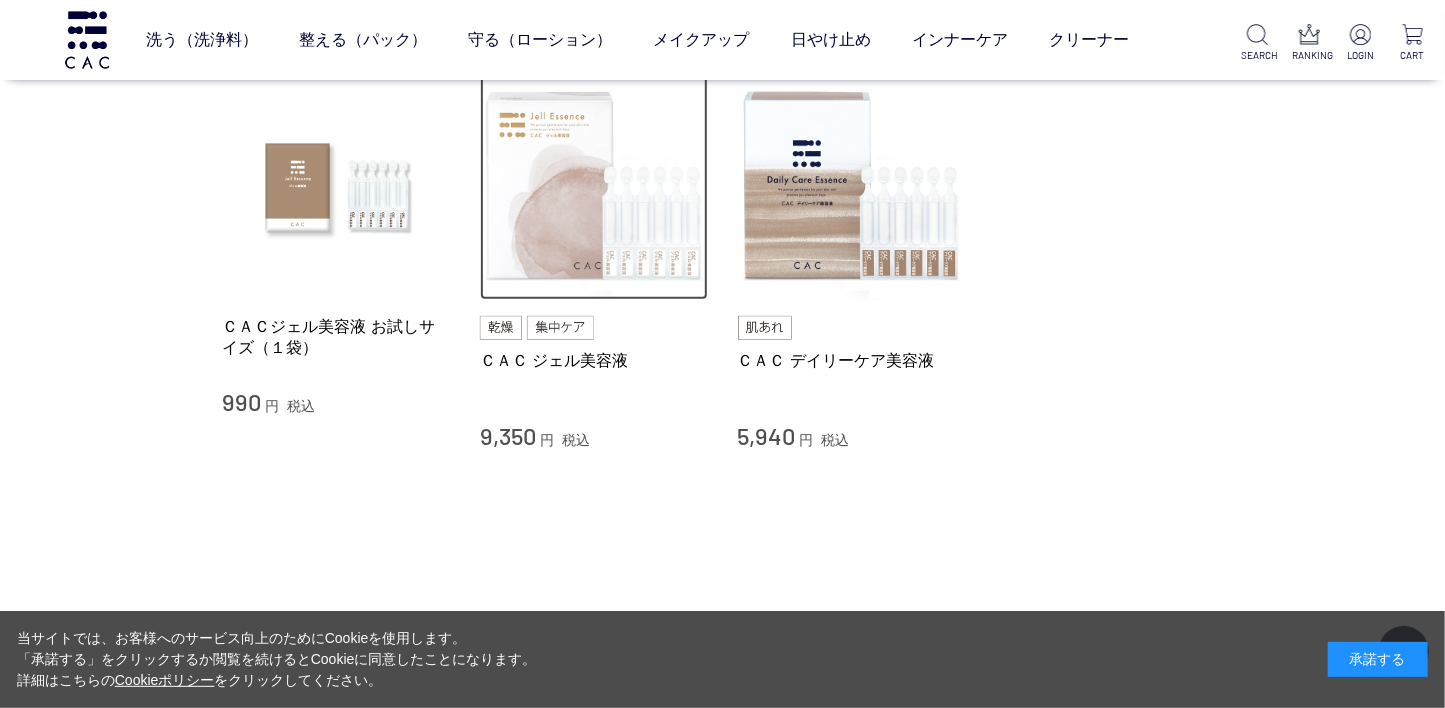 click at bounding box center [594, 187] 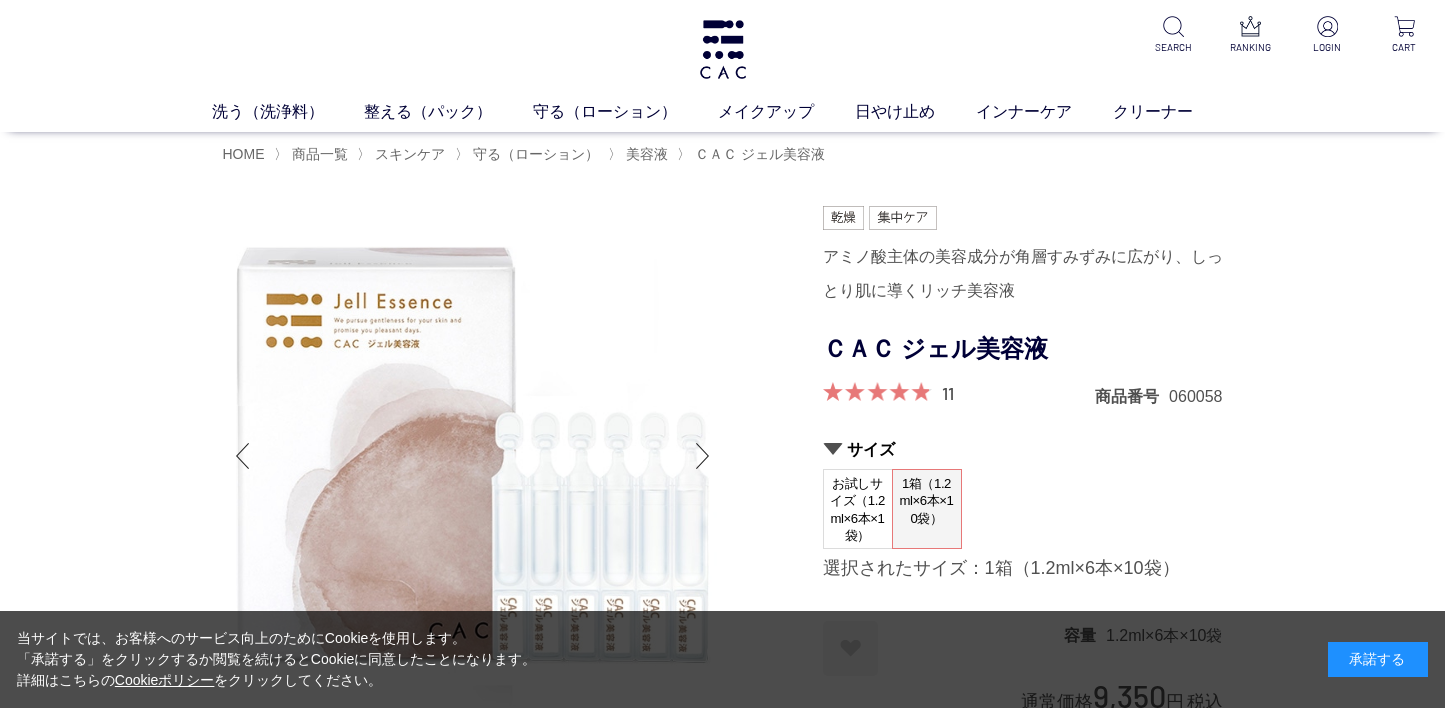 scroll, scrollTop: 0, scrollLeft: 0, axis: both 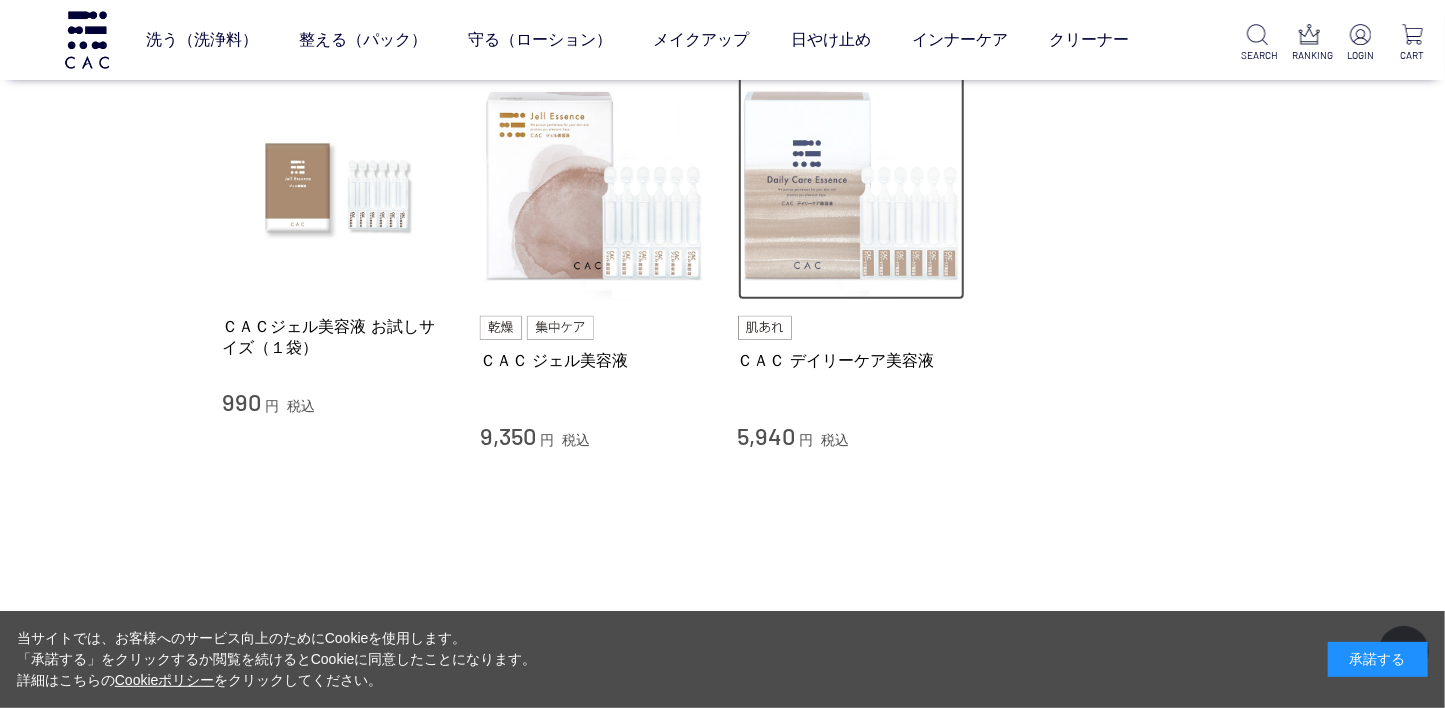 click at bounding box center (852, 187) 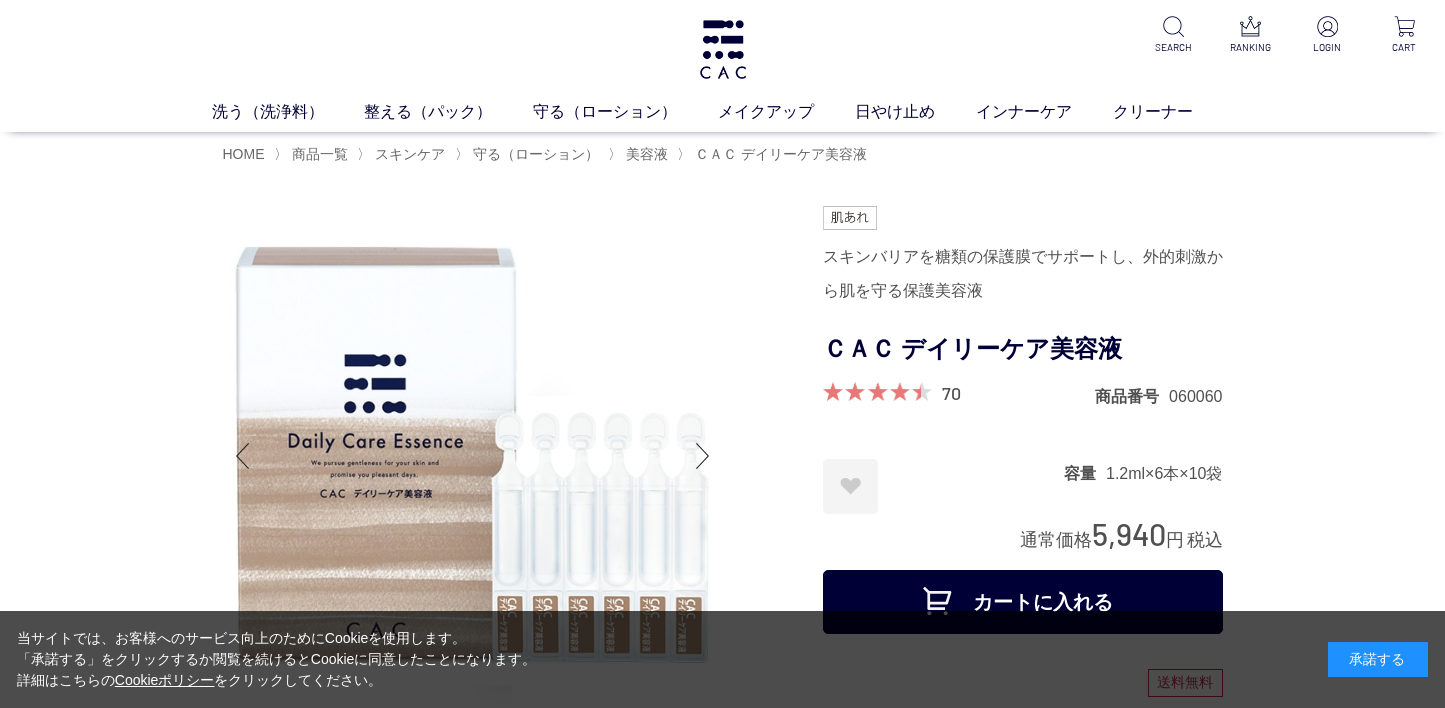 scroll, scrollTop: 0, scrollLeft: 0, axis: both 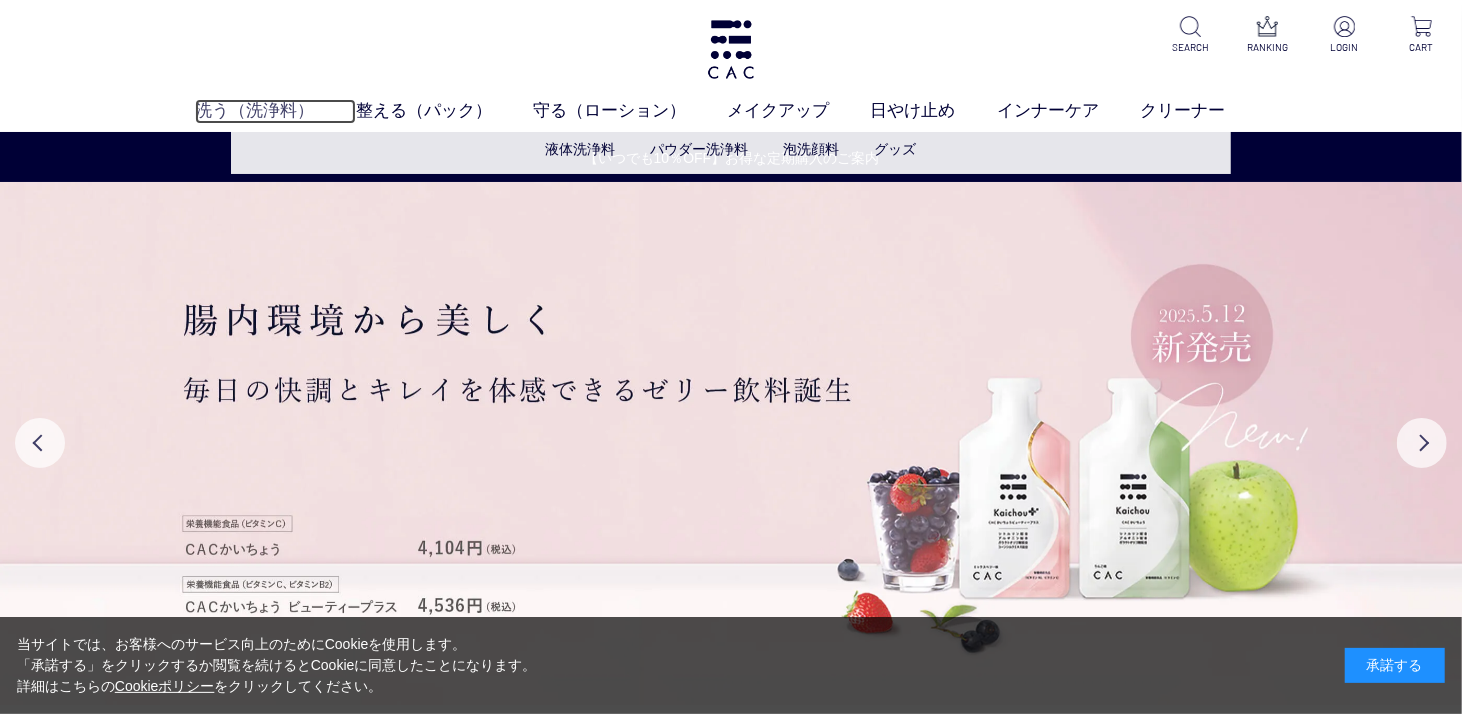 click on "洗う（洗浄料）" at bounding box center (275, 111) 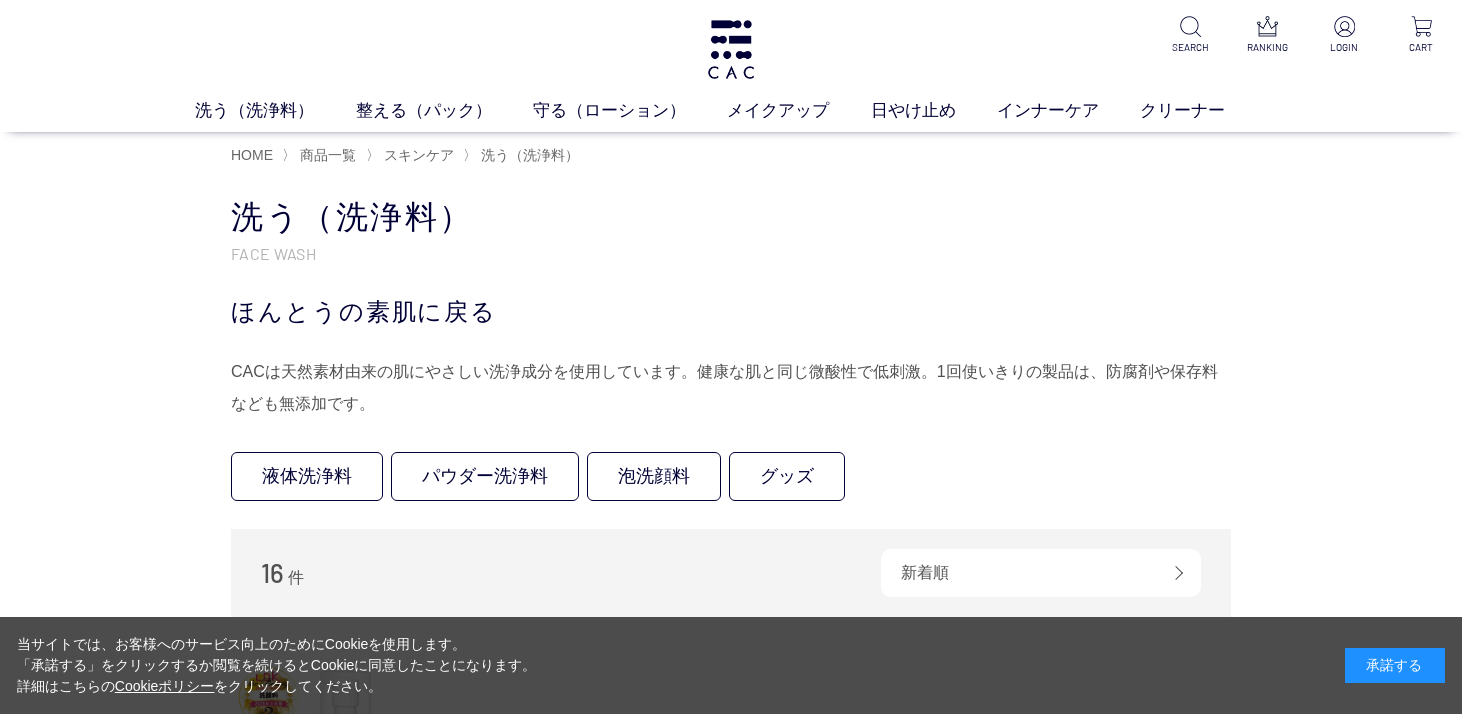 scroll, scrollTop: 0, scrollLeft: 0, axis: both 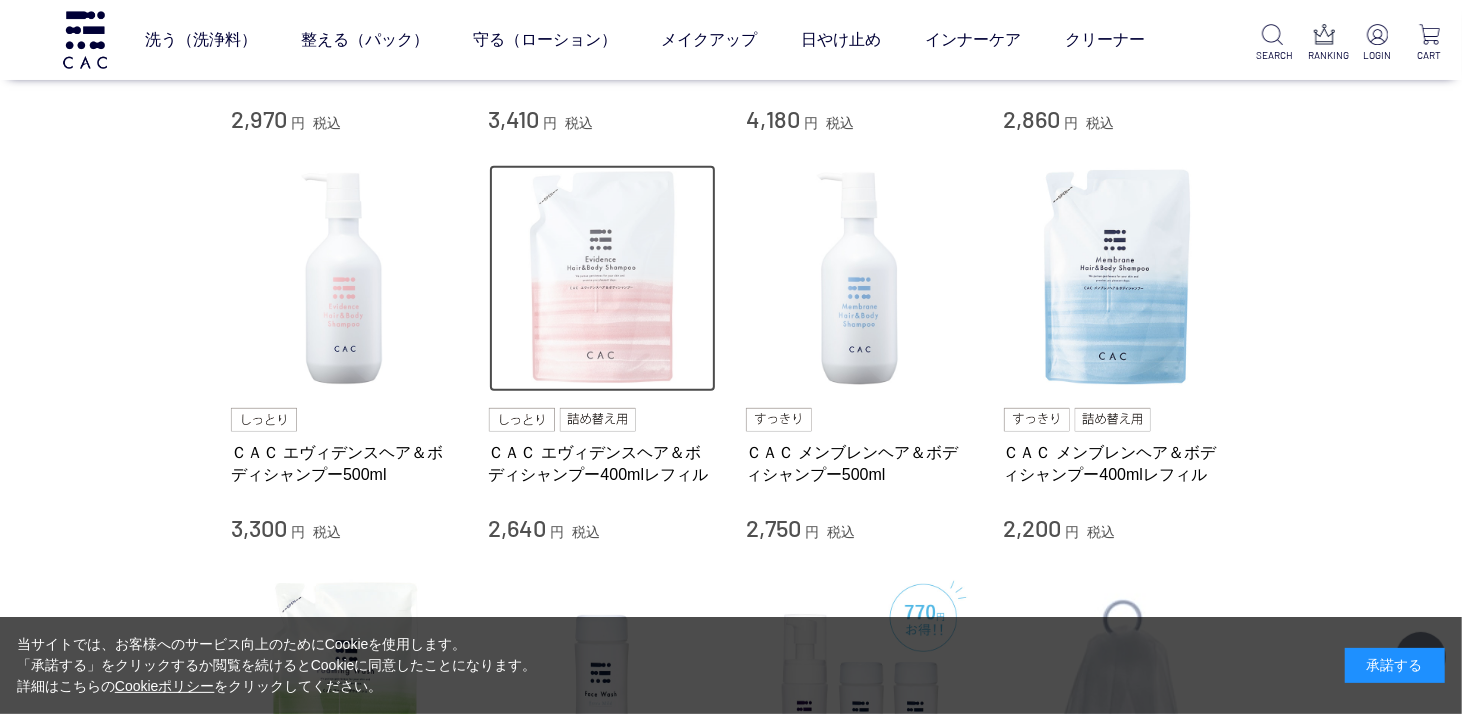 click at bounding box center (603, 279) 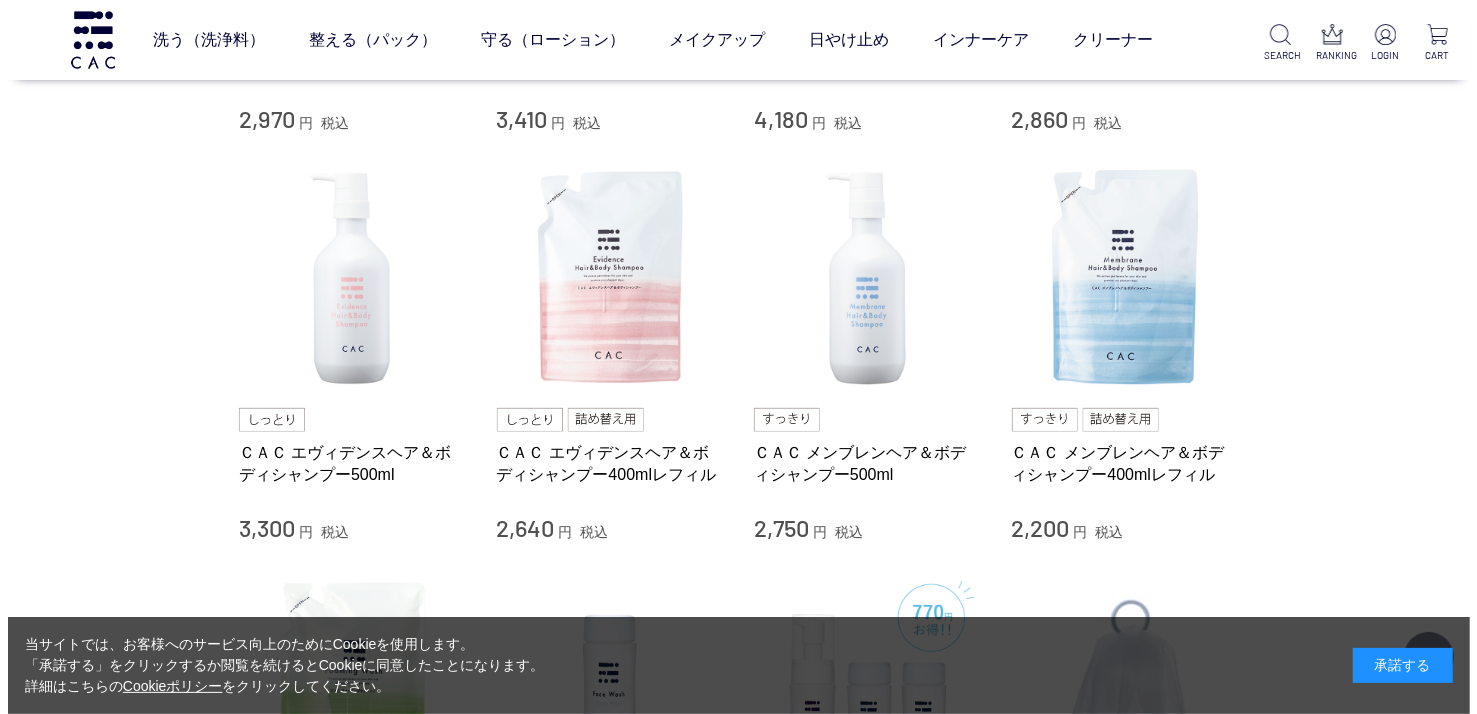 scroll, scrollTop: 865, scrollLeft: 0, axis: vertical 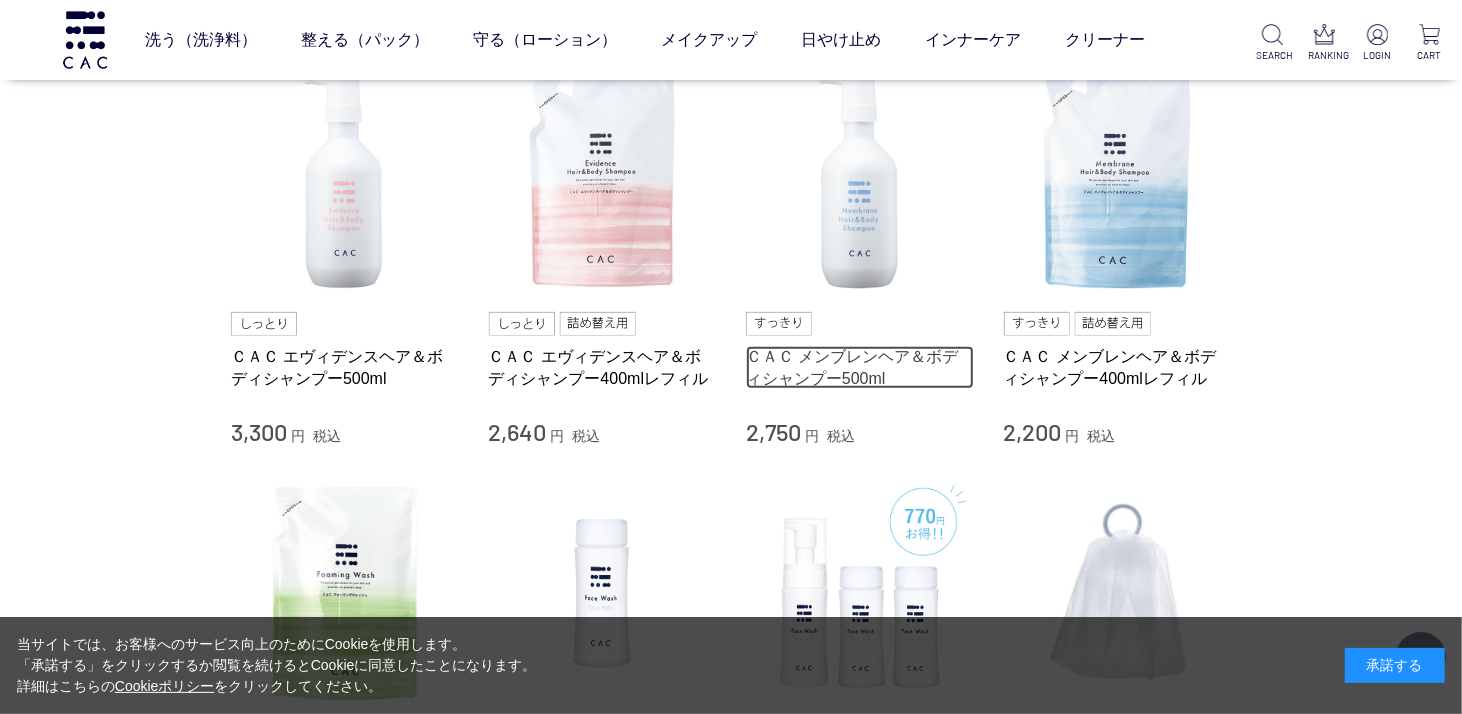 click on "ＣＡＣ メンブレンヘア＆ボディシャンプー500ml" at bounding box center [860, 367] 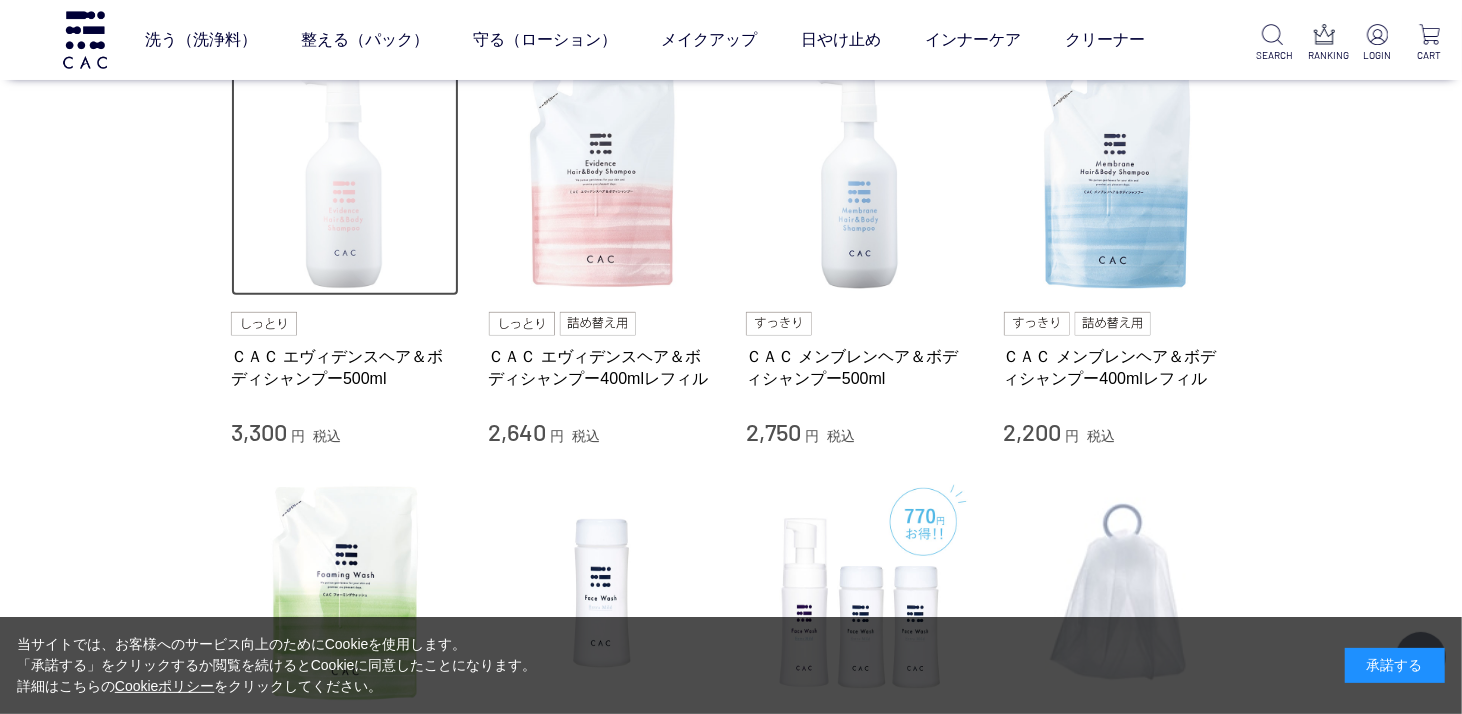 click at bounding box center (345, 183) 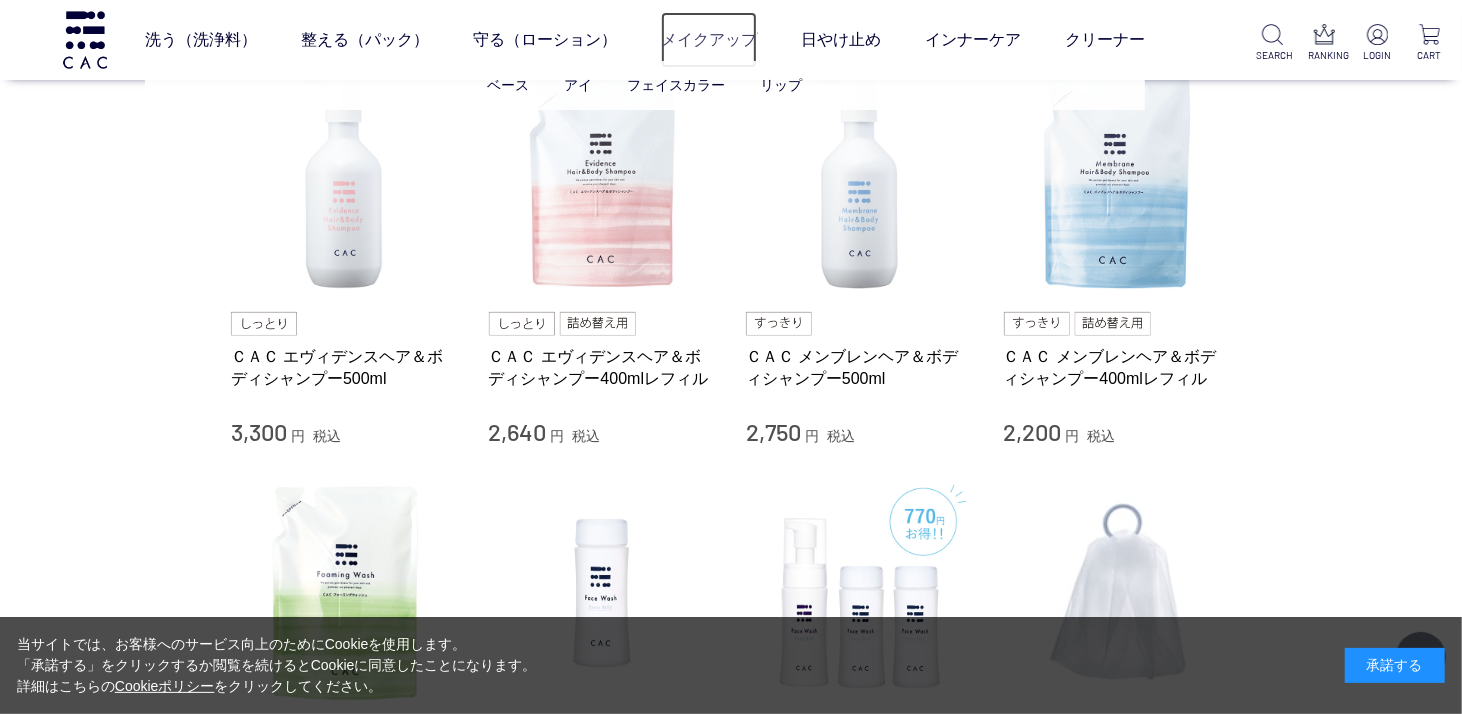 click on "メイクアップ" at bounding box center [709, 40] 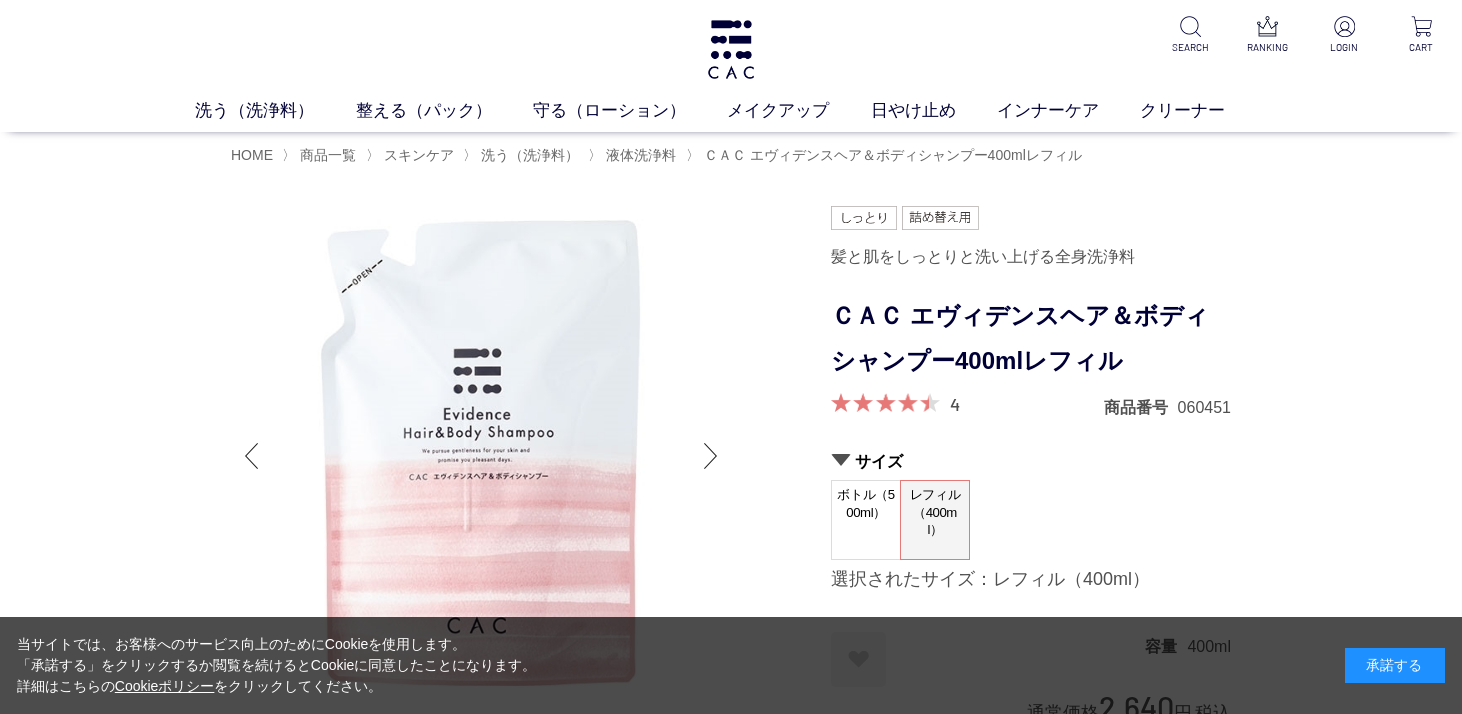 scroll, scrollTop: 0, scrollLeft: 0, axis: both 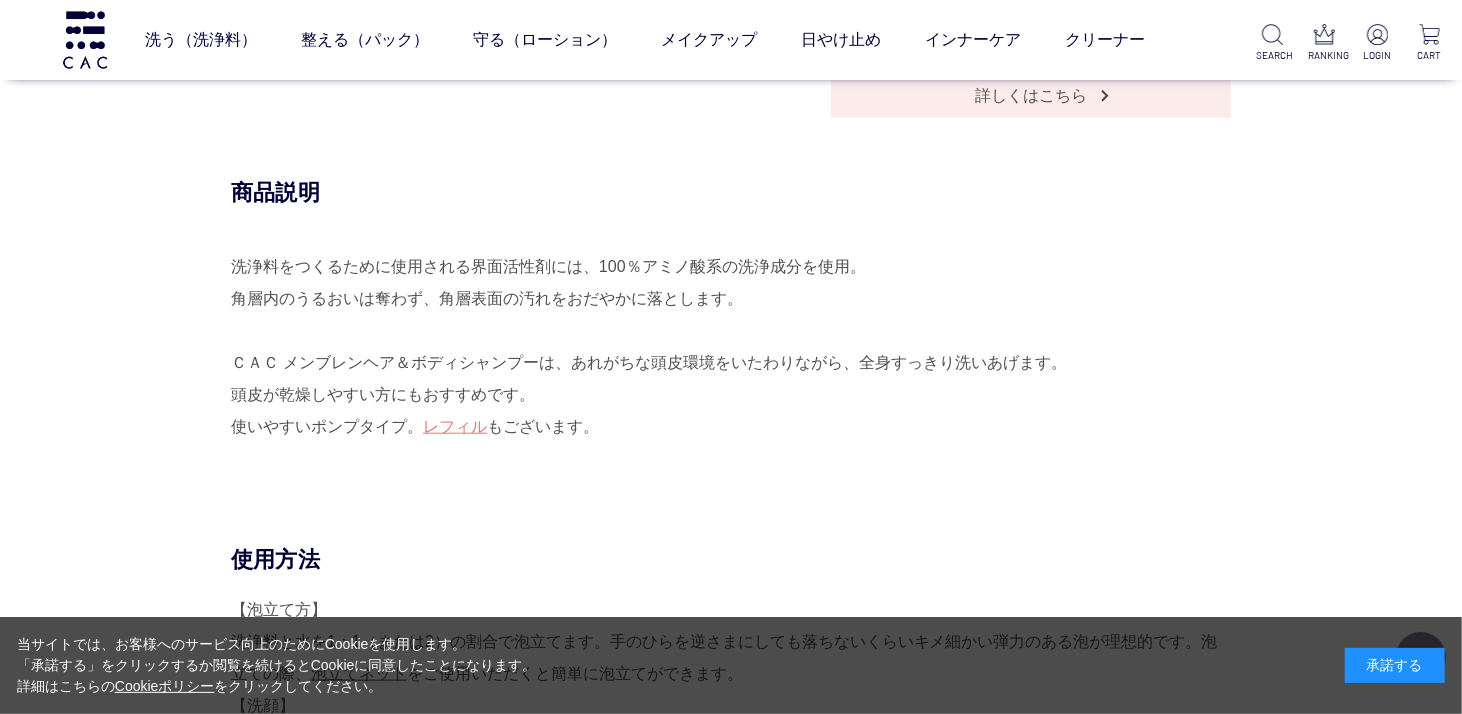 drag, startPoint x: 415, startPoint y: 305, endPoint x: 100, endPoint y: 196, distance: 333.32565 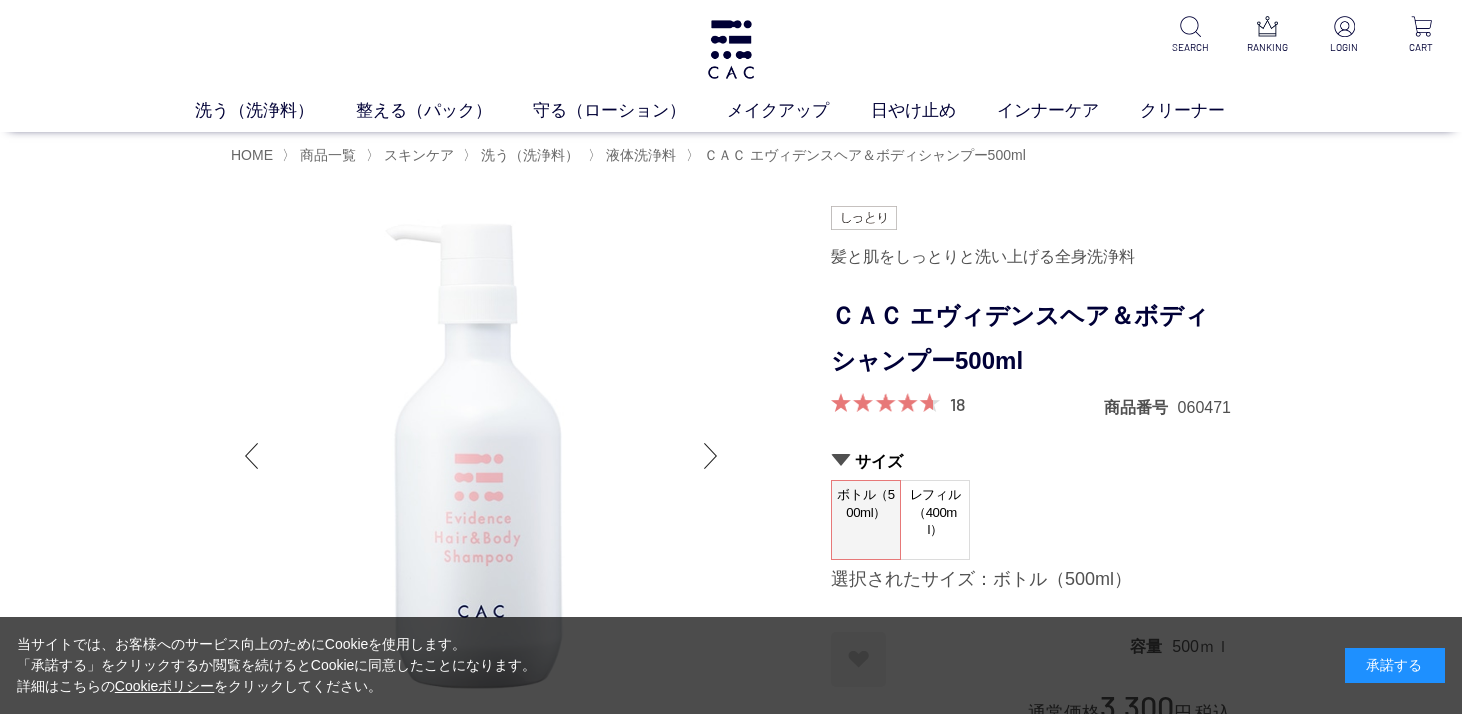 scroll, scrollTop: 0, scrollLeft: 0, axis: both 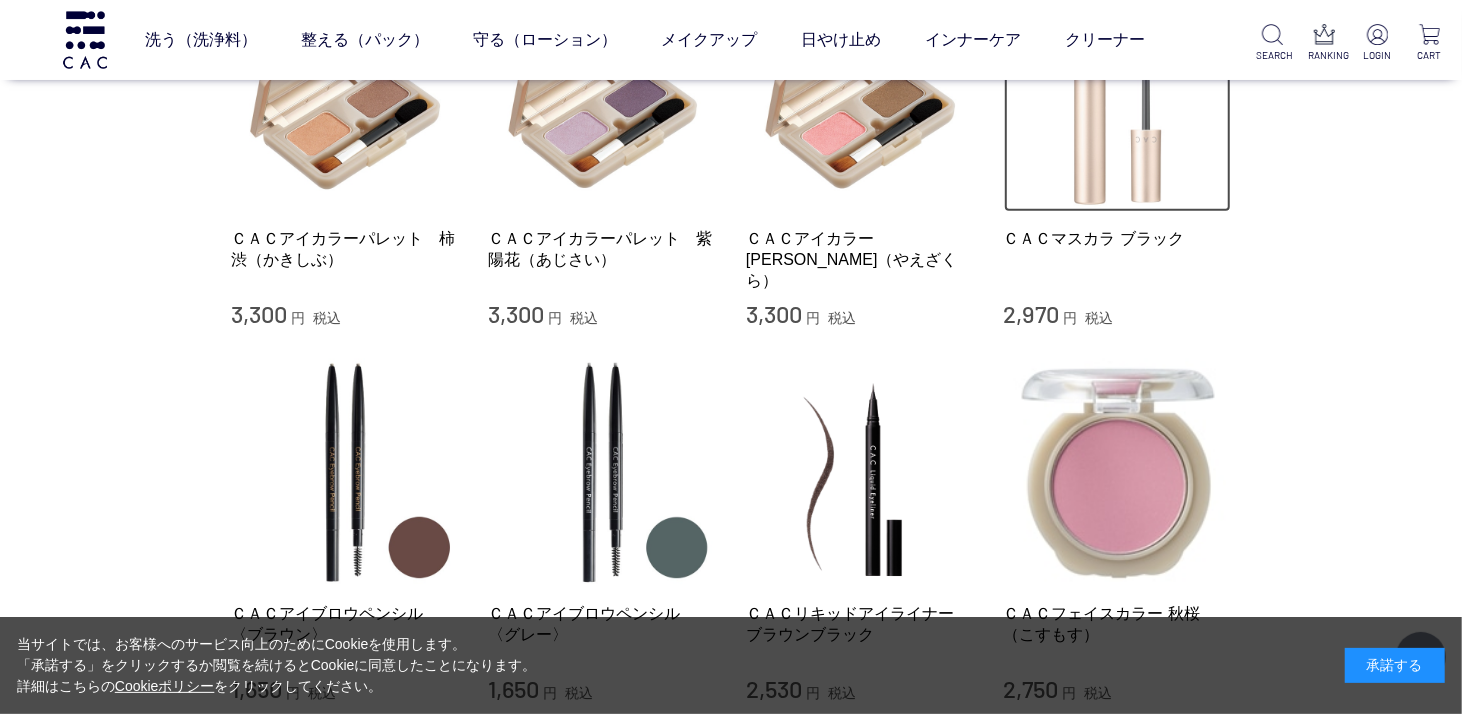 click at bounding box center (1118, 98) 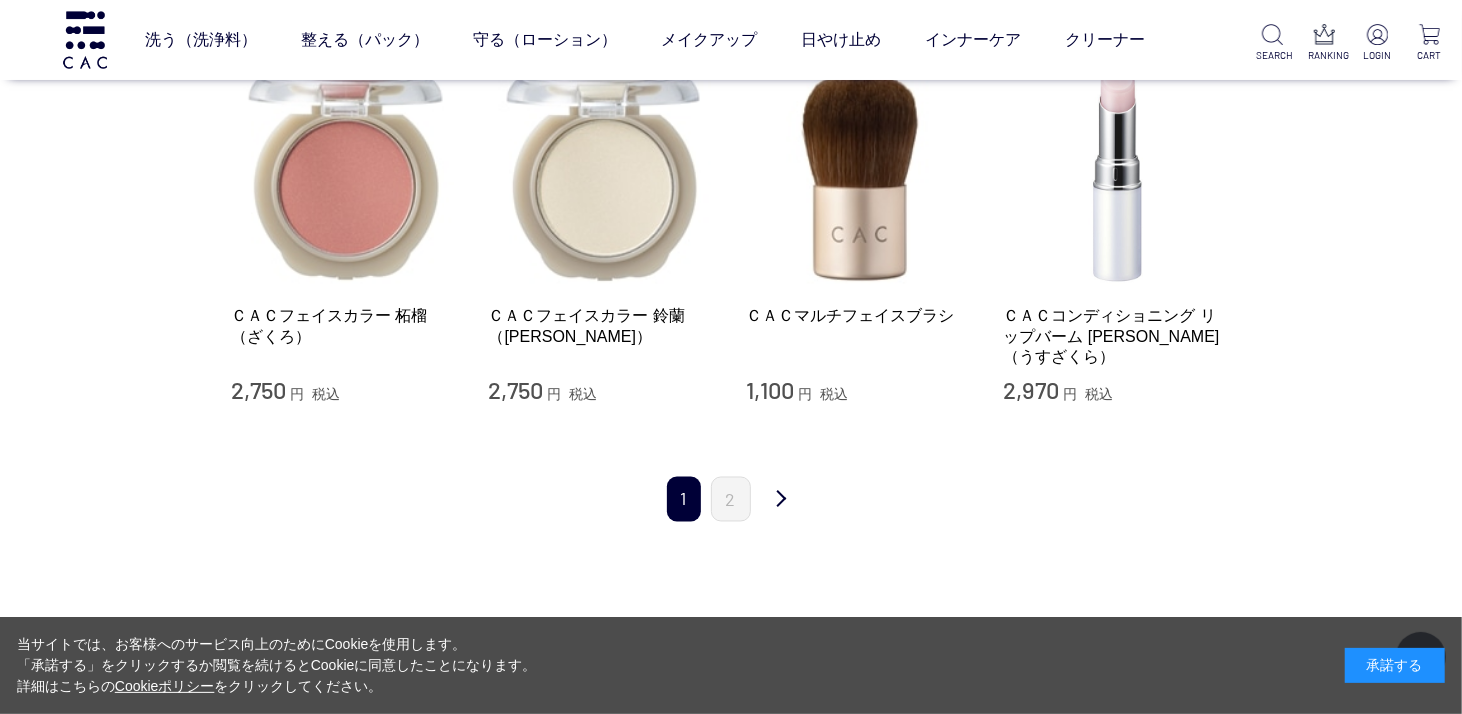 scroll, scrollTop: 2211, scrollLeft: 0, axis: vertical 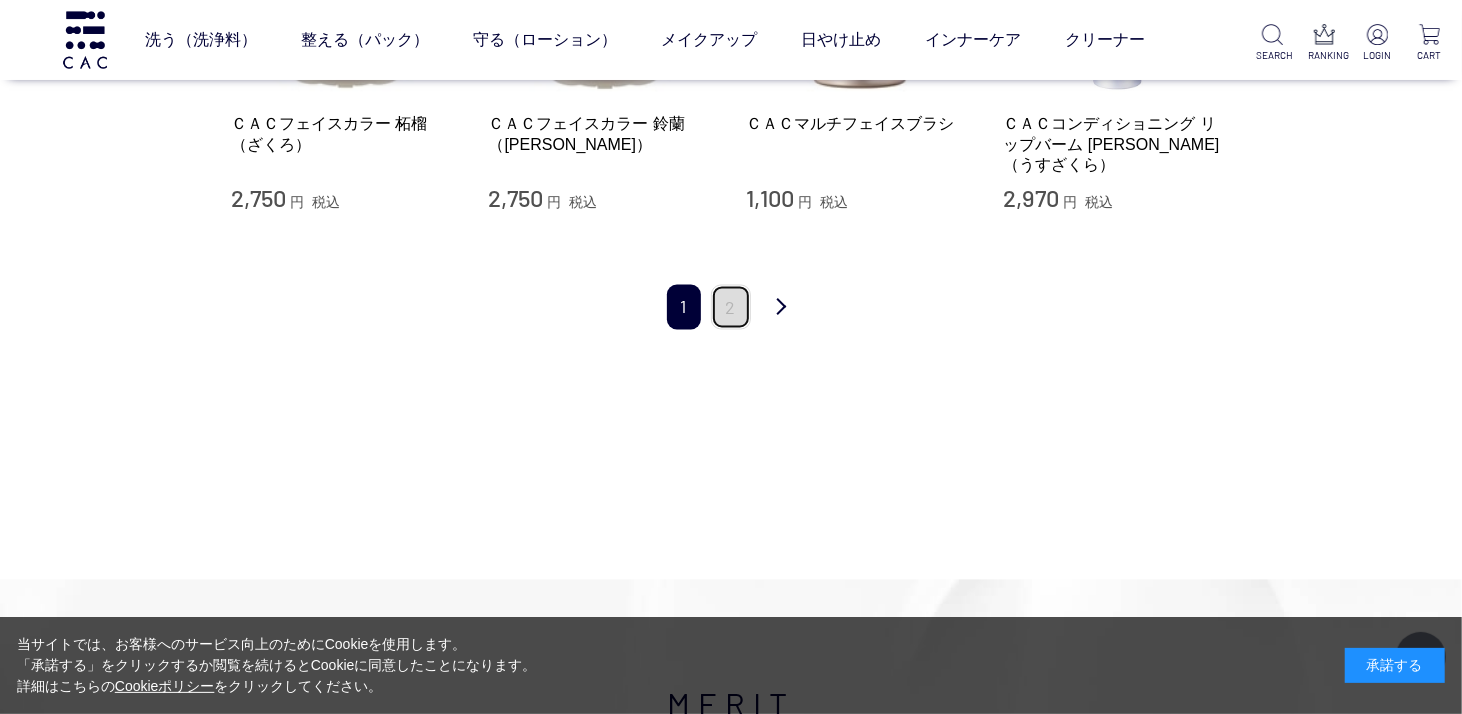 click on "2" at bounding box center (731, 307) 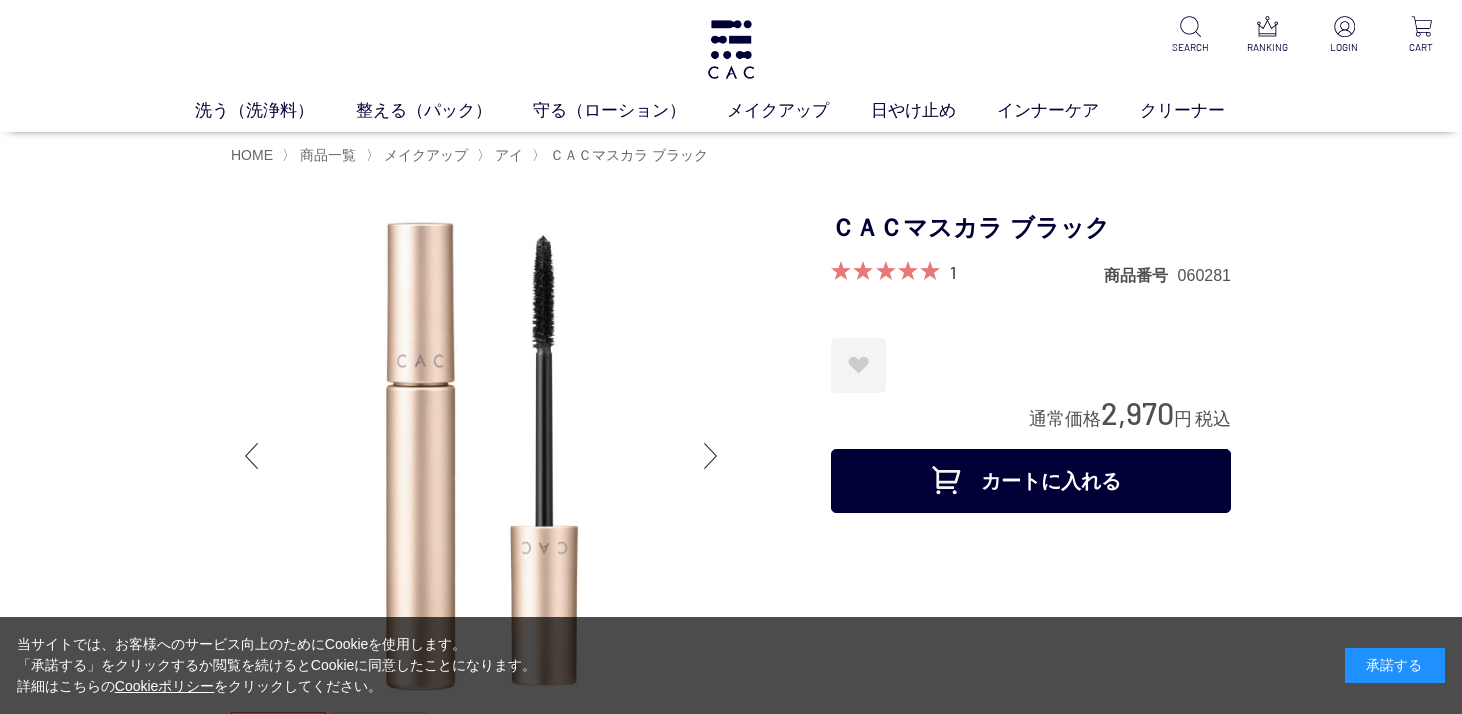 scroll, scrollTop: 0, scrollLeft: 0, axis: both 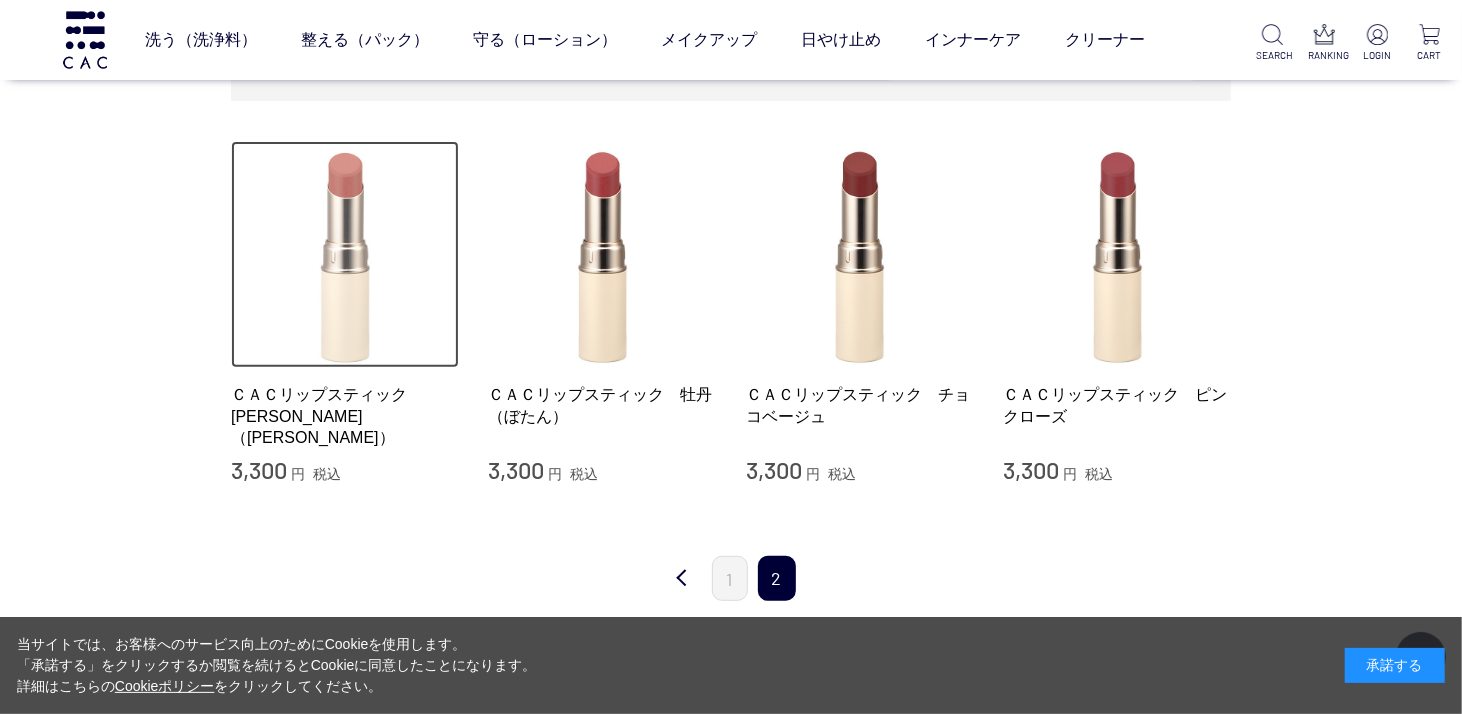 click at bounding box center (345, 255) 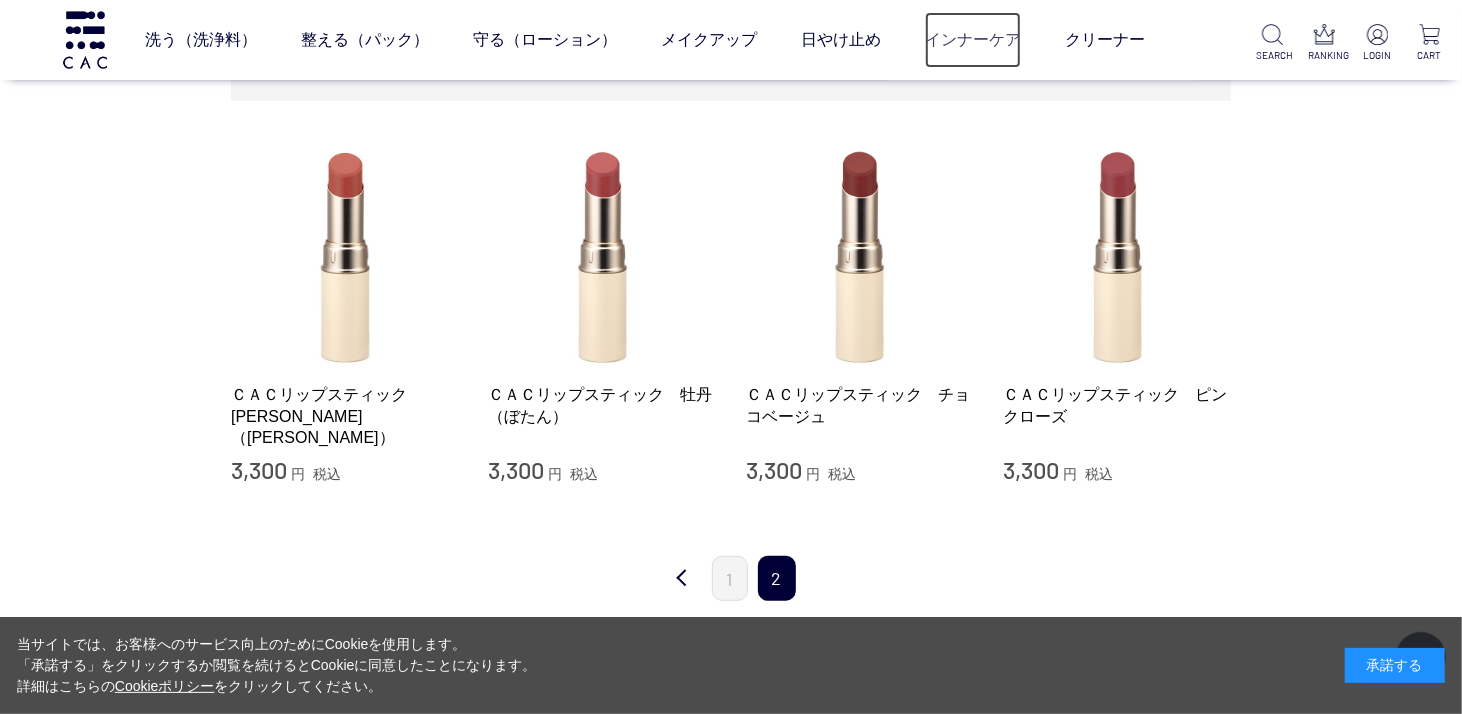 click on "インナーケア" at bounding box center (973, 40) 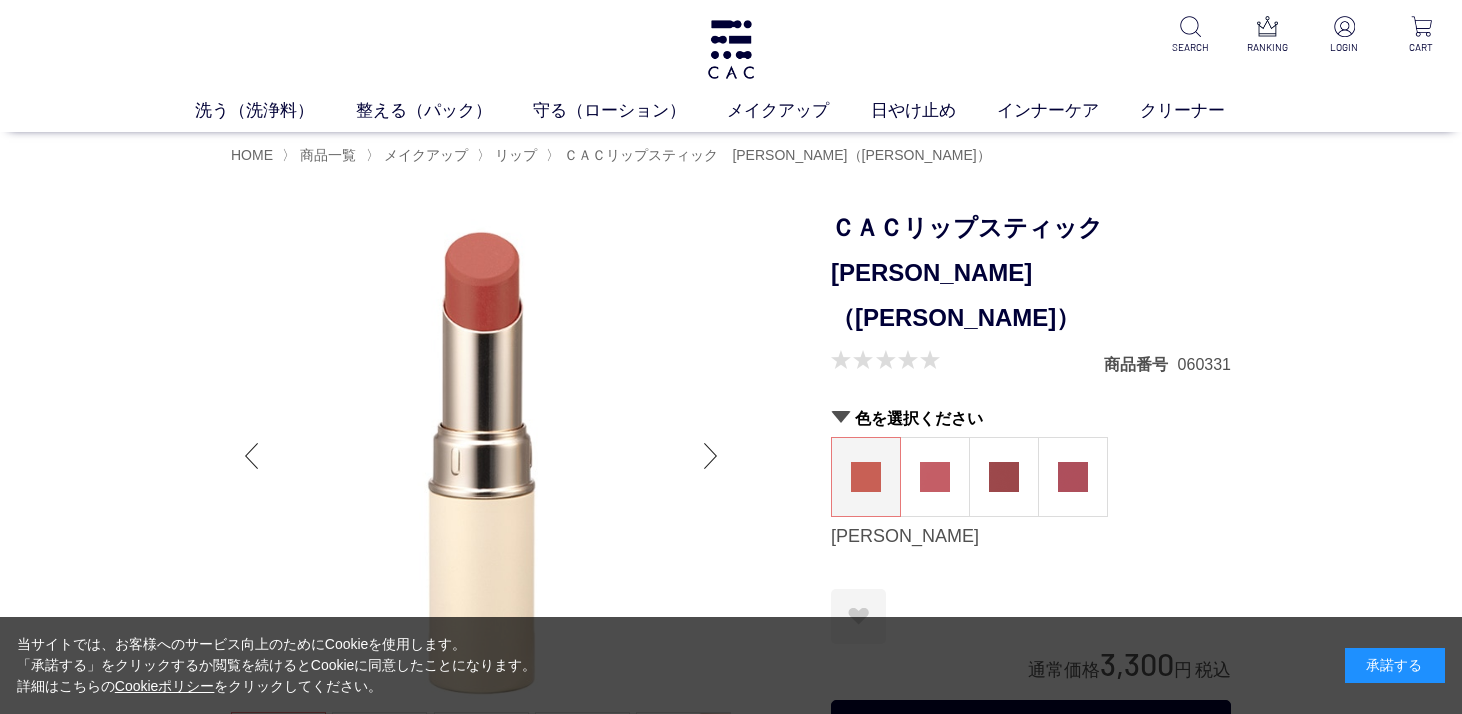 scroll, scrollTop: 0, scrollLeft: 0, axis: both 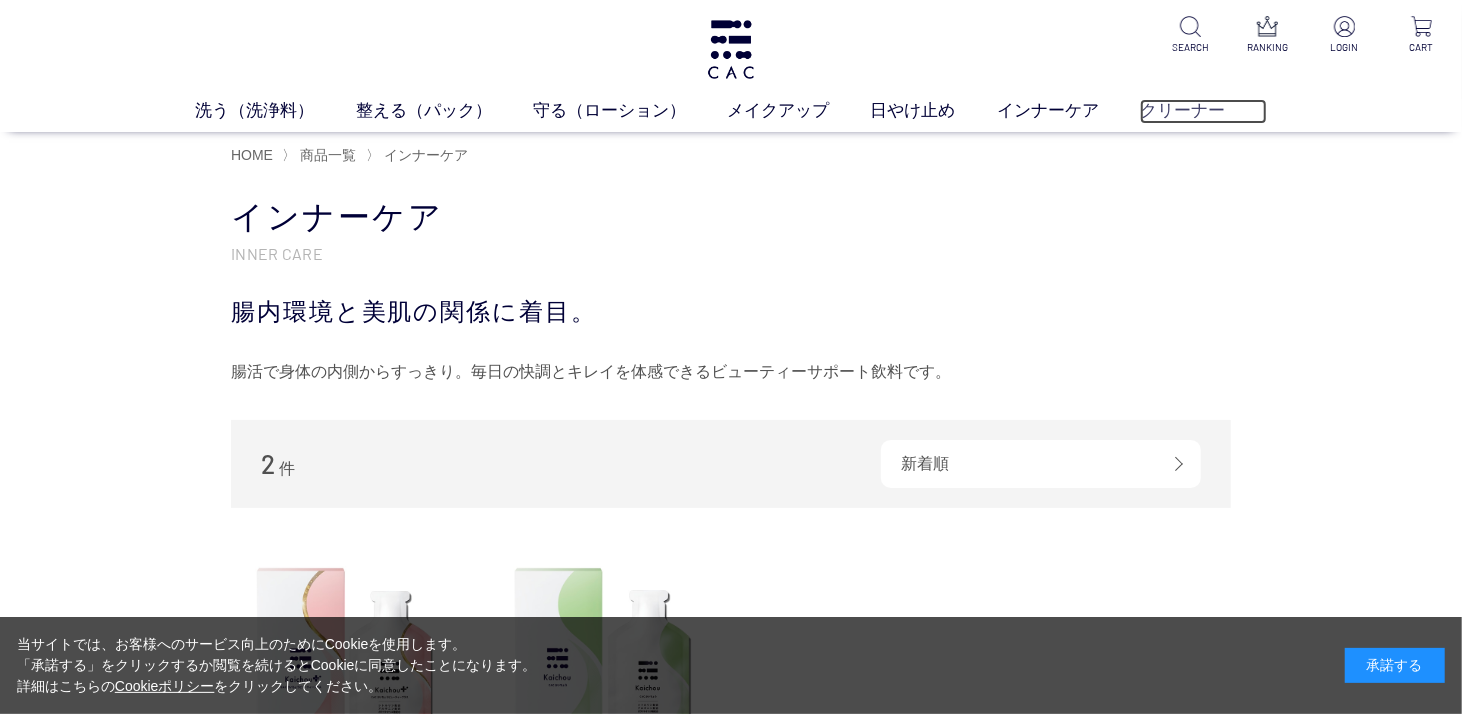 click on "クリーナー" at bounding box center (1203, 111) 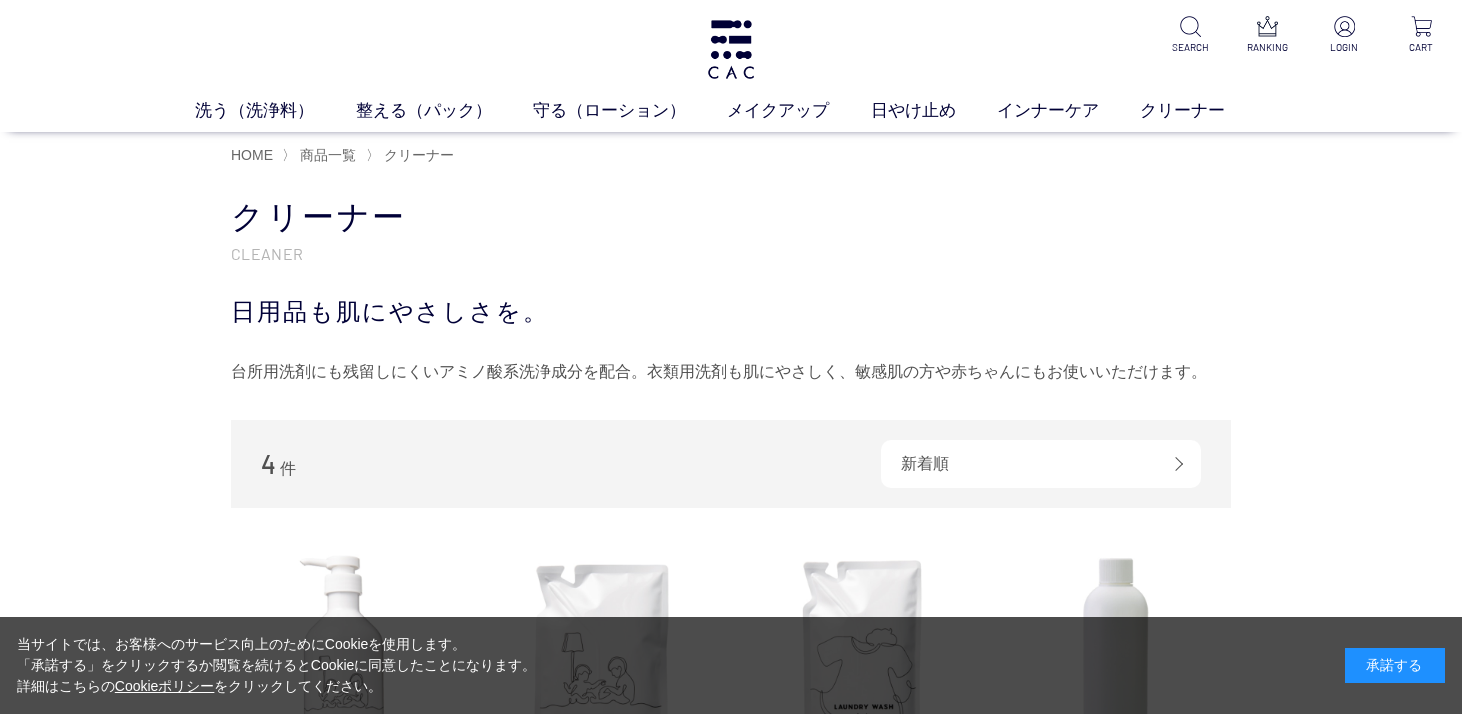 scroll, scrollTop: 0, scrollLeft: 0, axis: both 